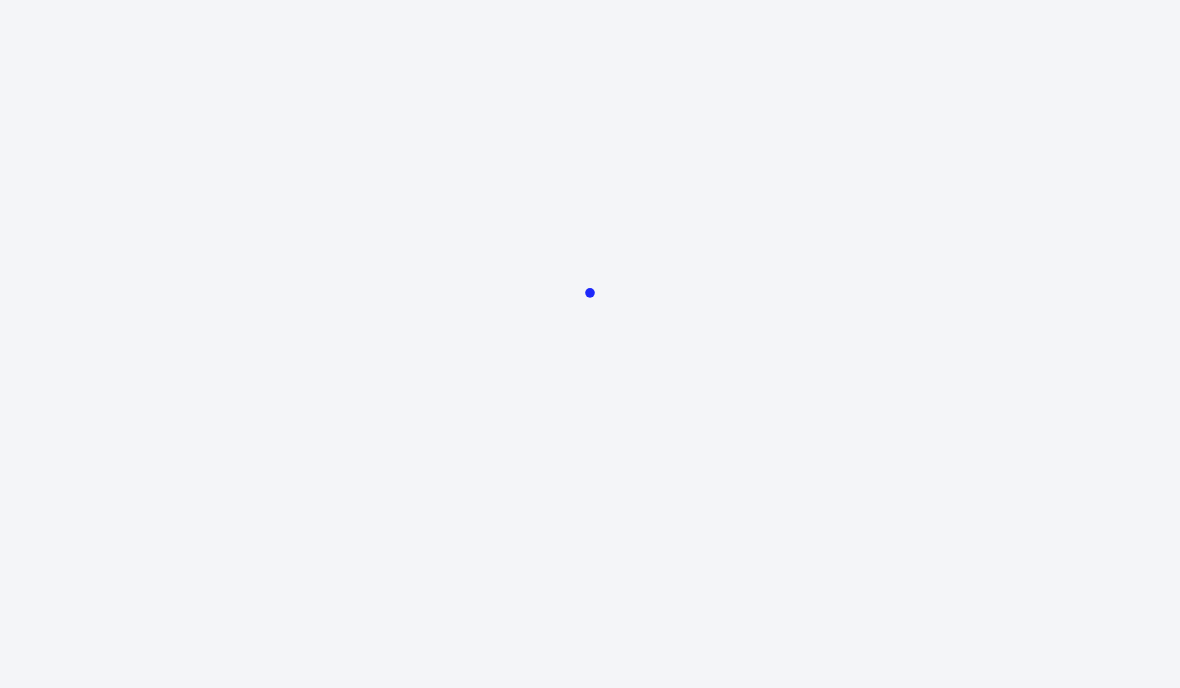 scroll, scrollTop: 0, scrollLeft: 0, axis: both 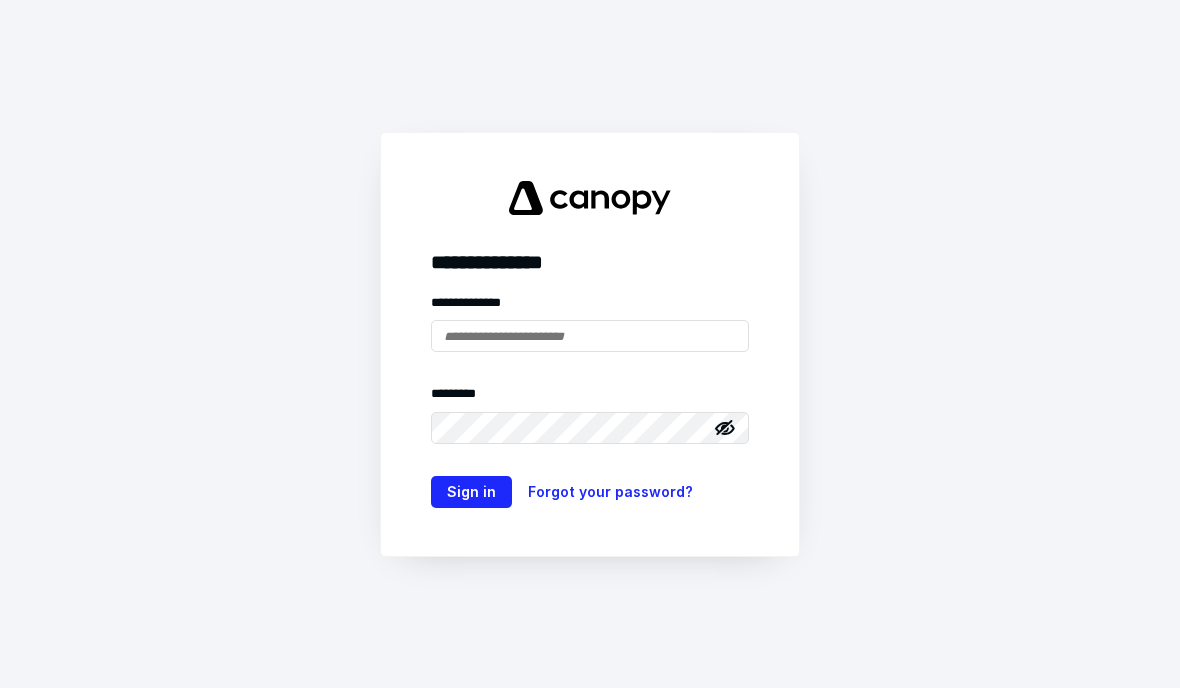 click at bounding box center [590, 336] 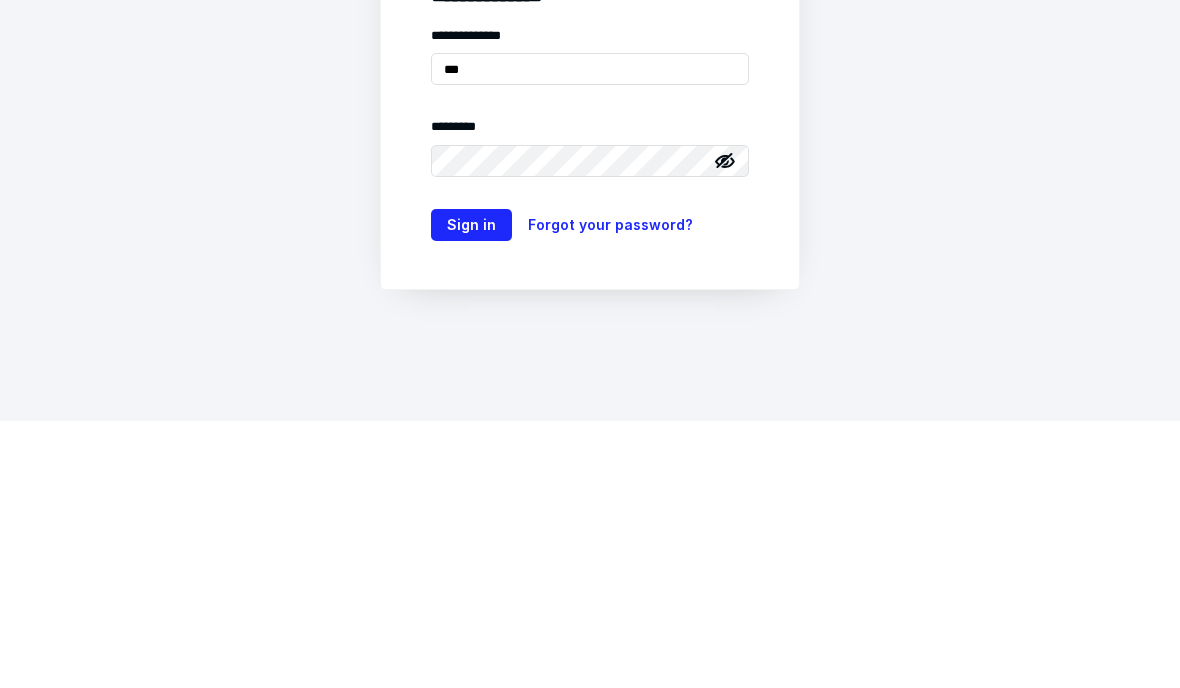 type on "**********" 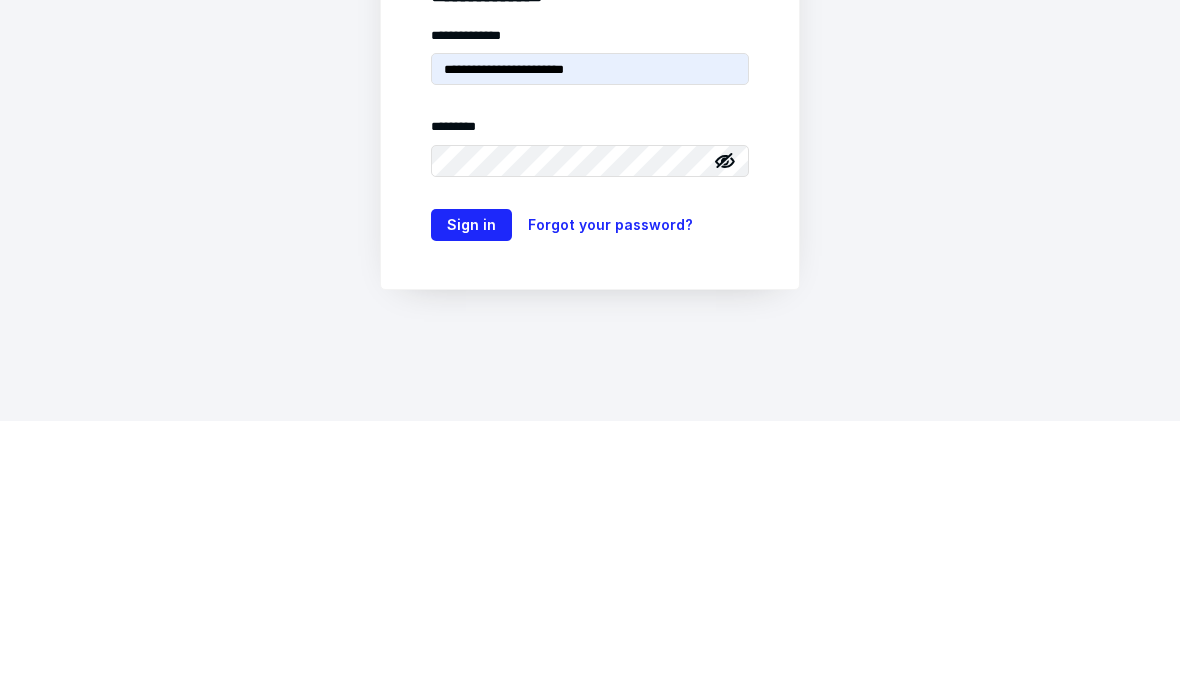 scroll, scrollTop: 84, scrollLeft: 0, axis: vertical 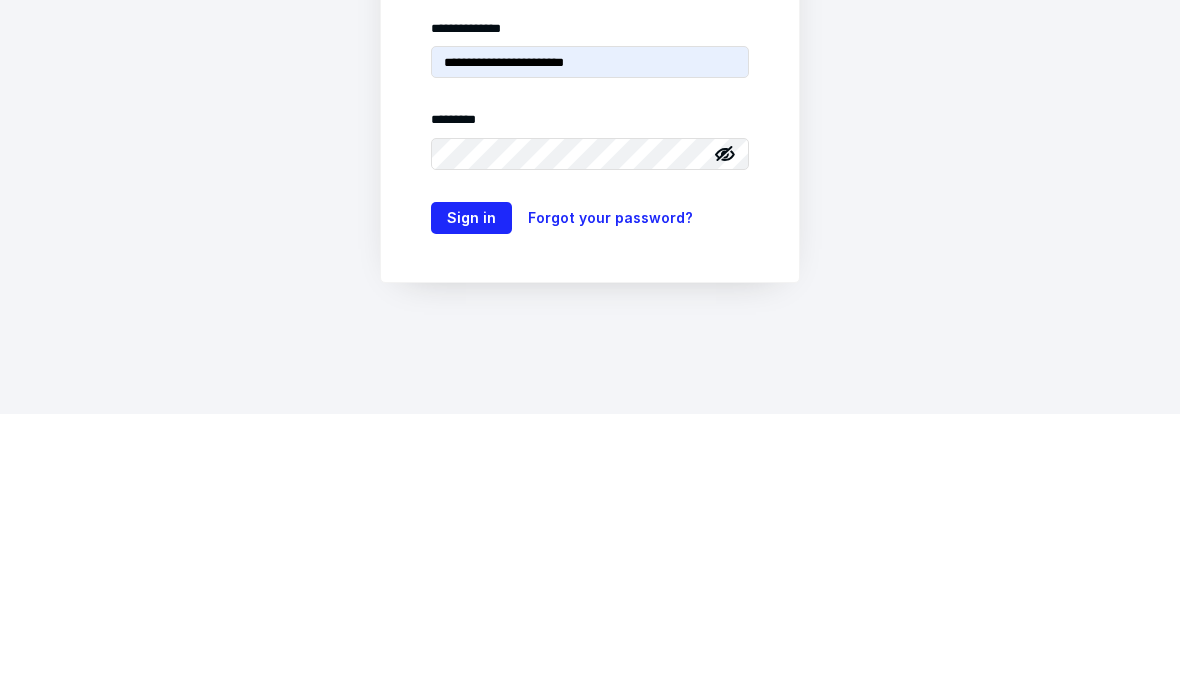 click on "Sign in" at bounding box center [471, 492] 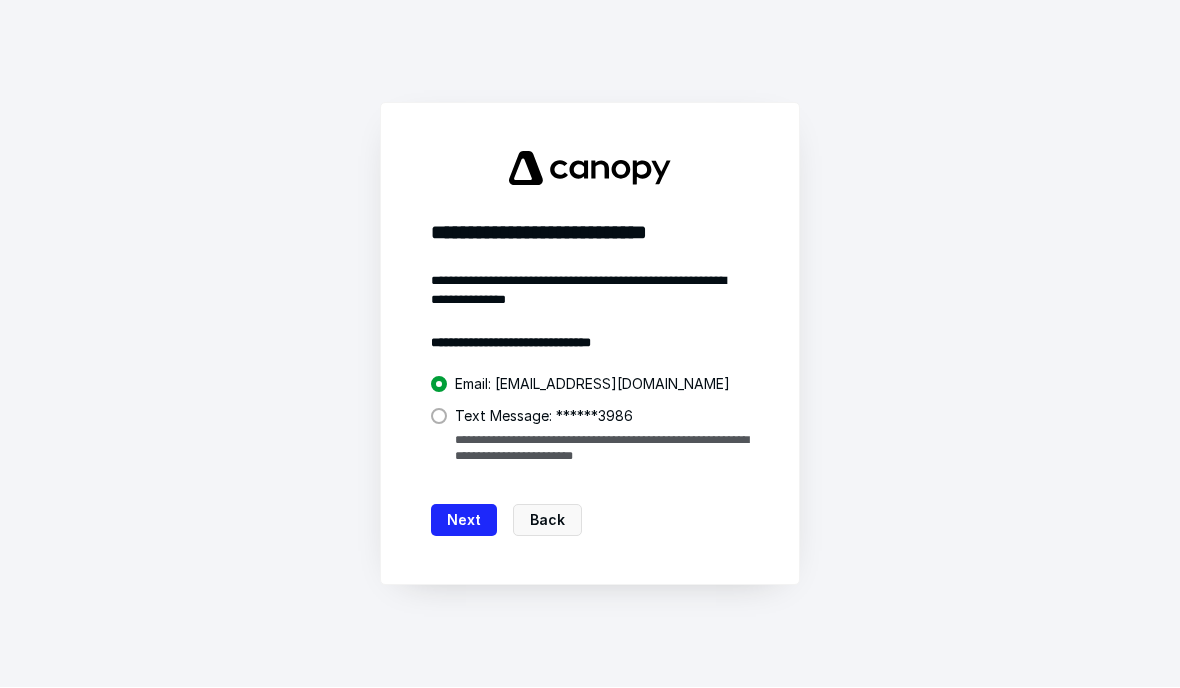 click at bounding box center [439, 417] 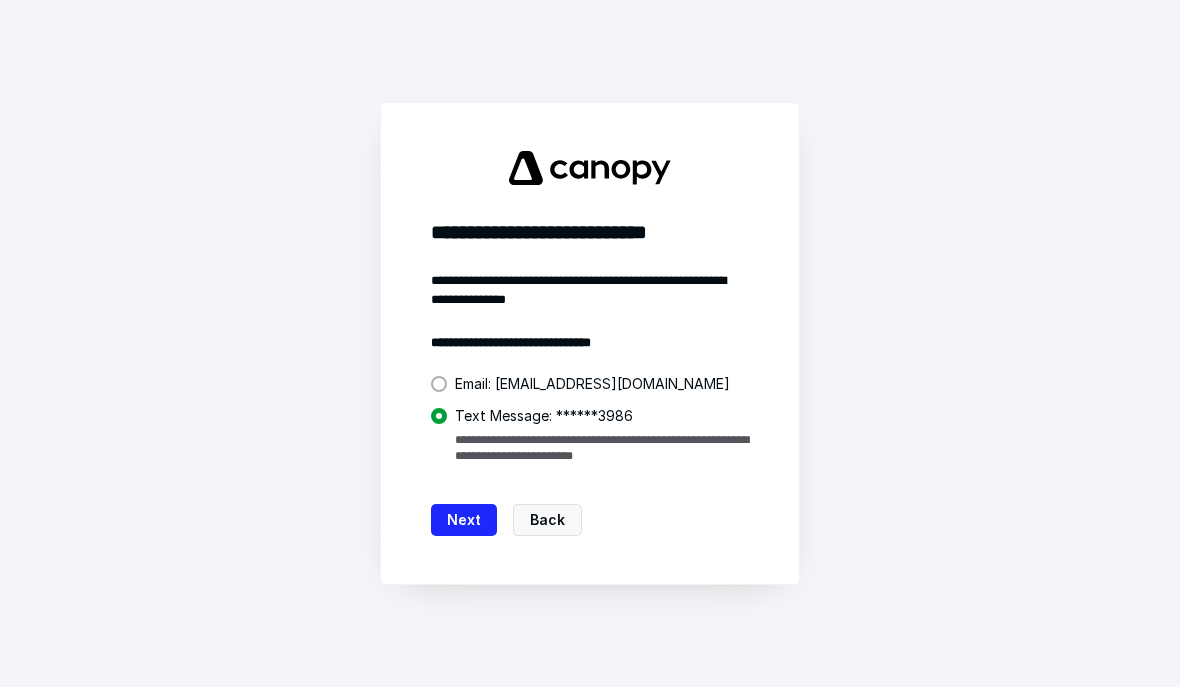click on "Next" at bounding box center [464, 521] 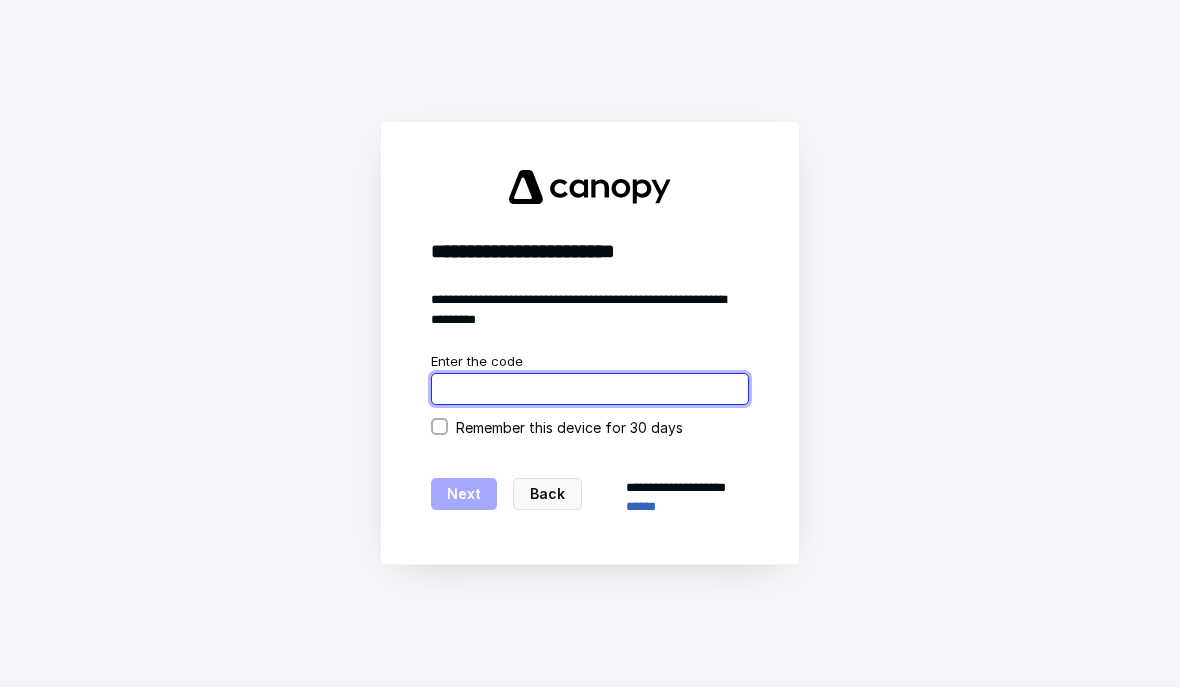 click at bounding box center (590, 390) 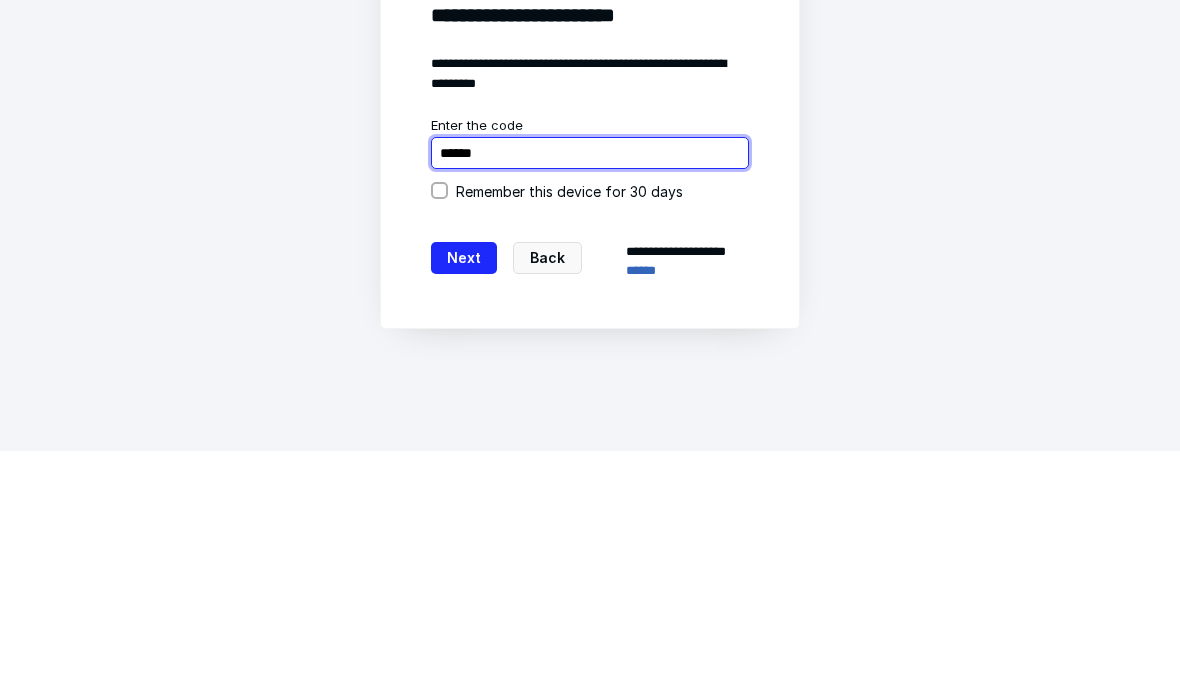 type on "******" 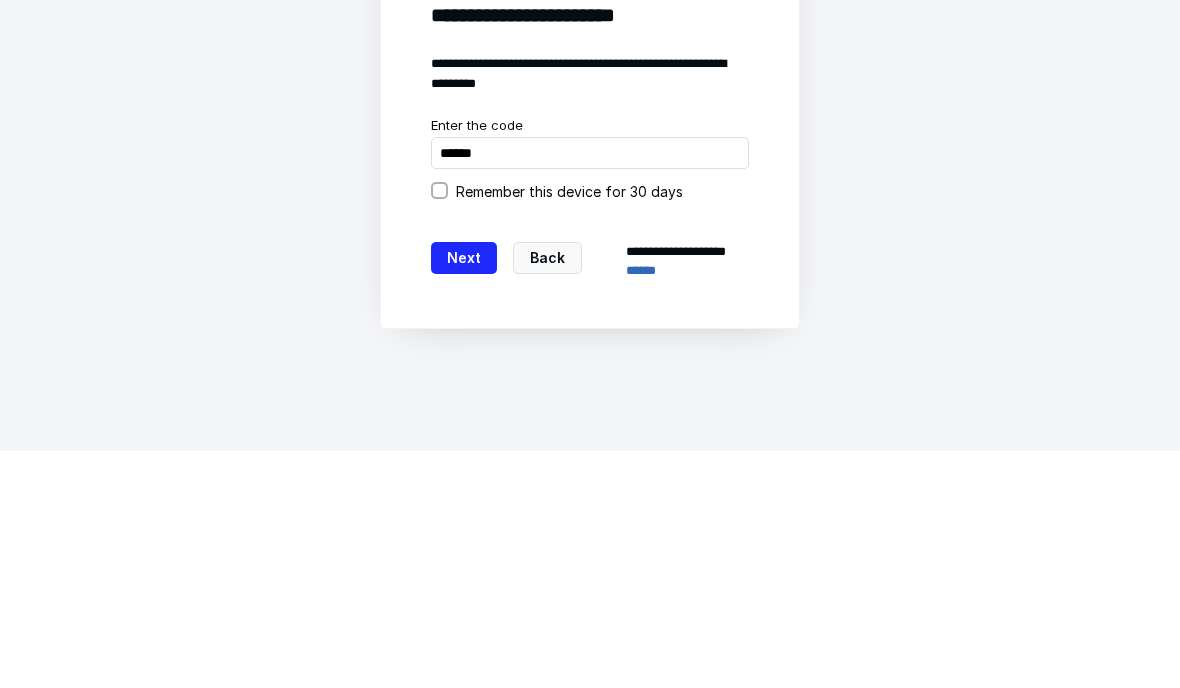 click on "Next" at bounding box center (464, 495) 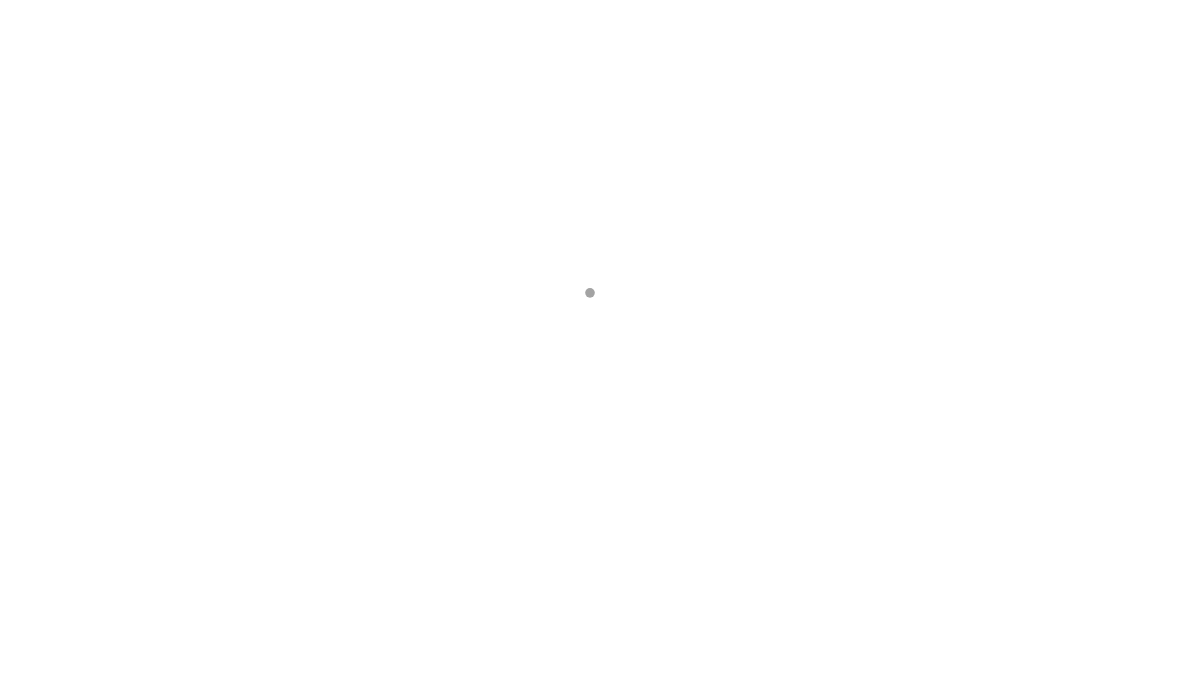 scroll, scrollTop: 0, scrollLeft: 0, axis: both 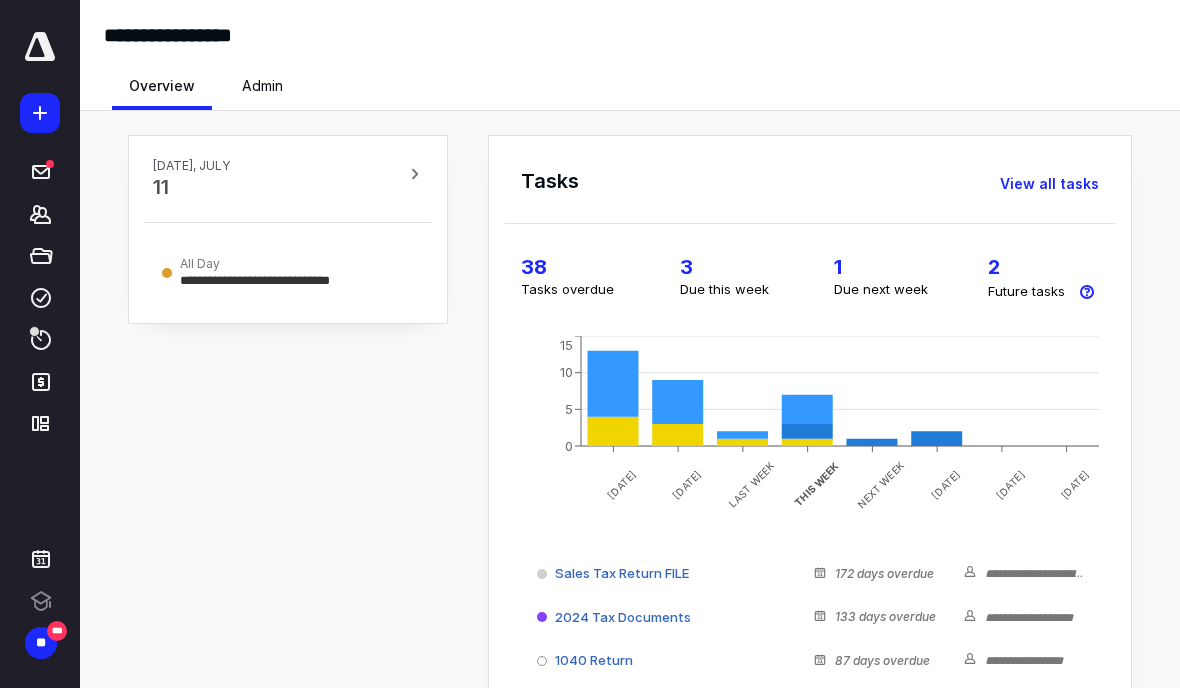 click 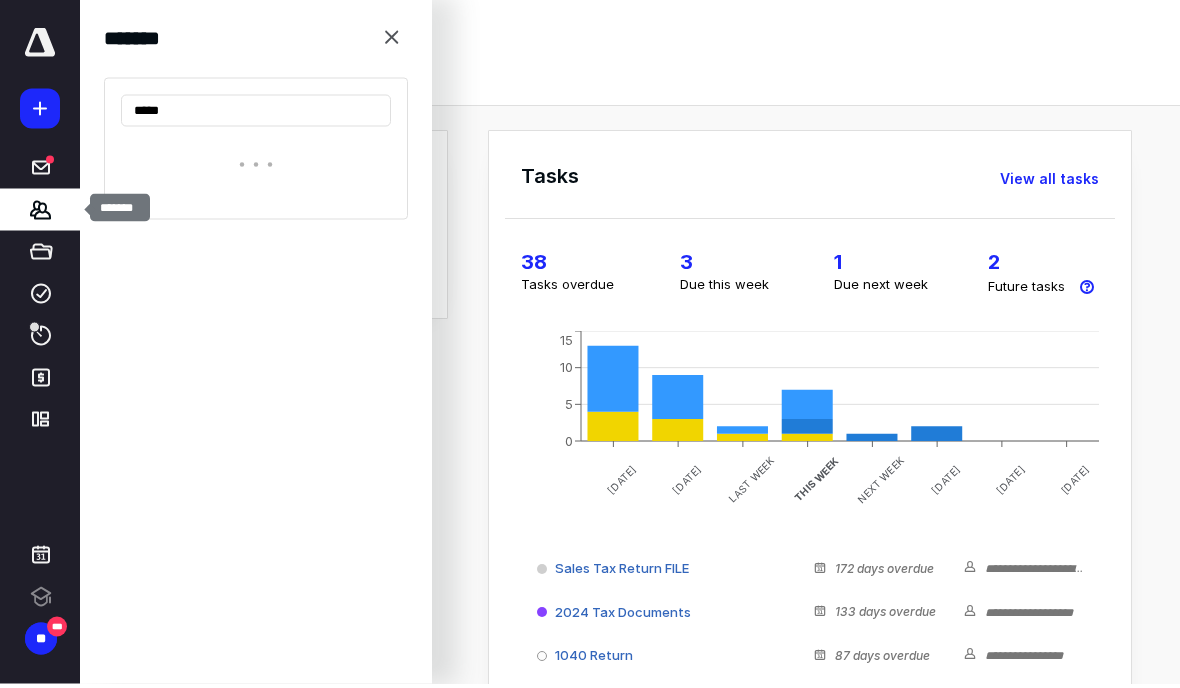 type on "******" 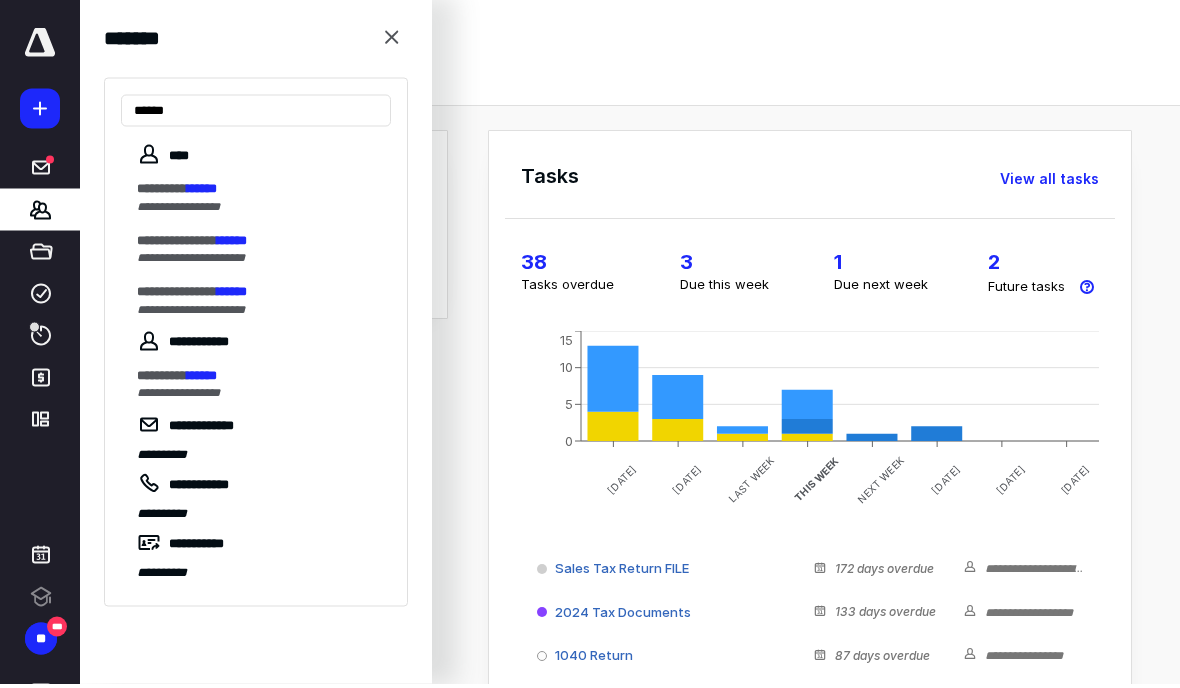 click on "**********" at bounding box center (258, 211) 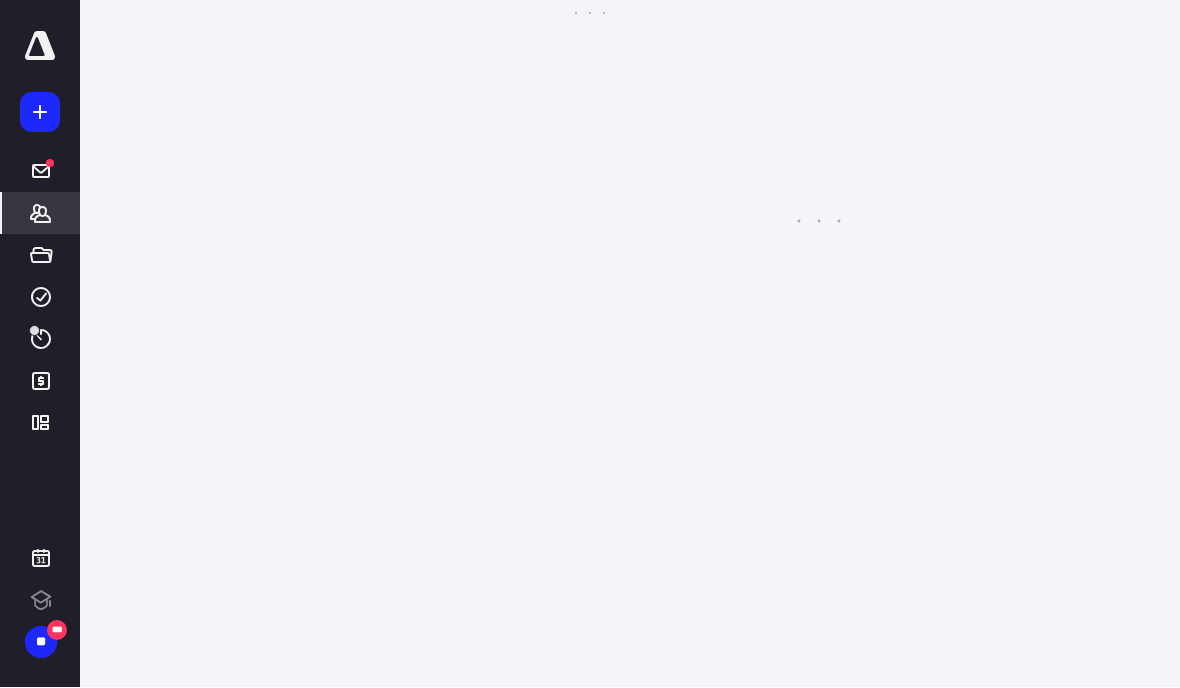 scroll, scrollTop: 1, scrollLeft: 0, axis: vertical 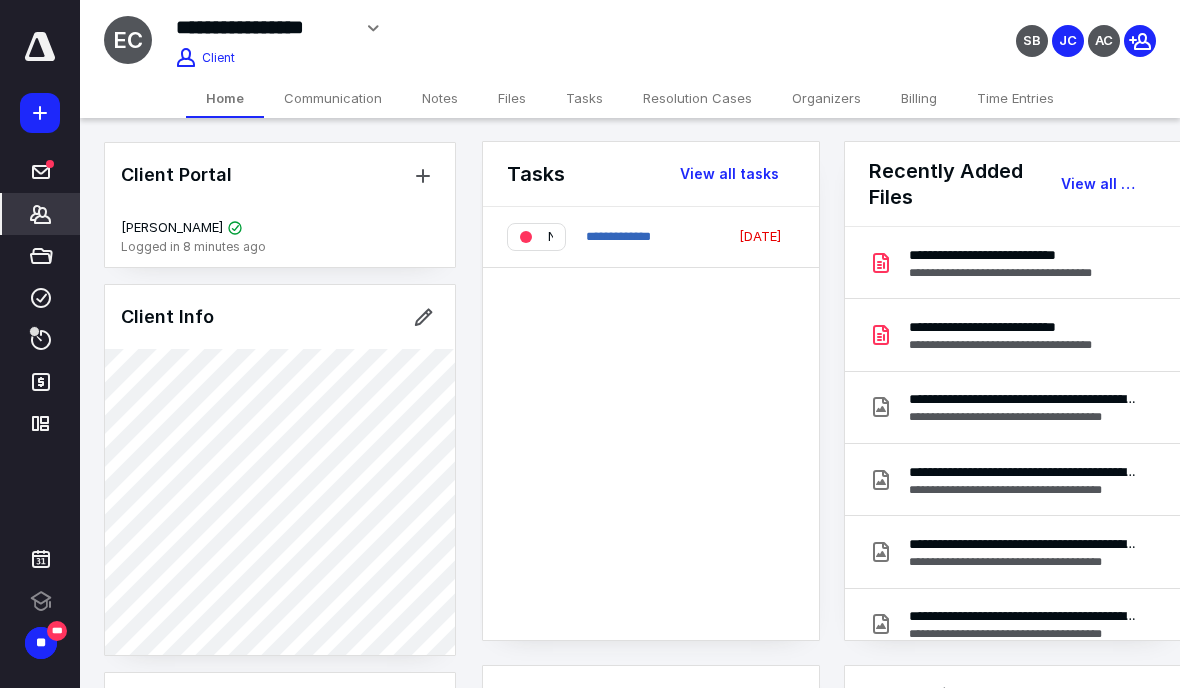 click on "Needs review" at bounding box center [536, 237] 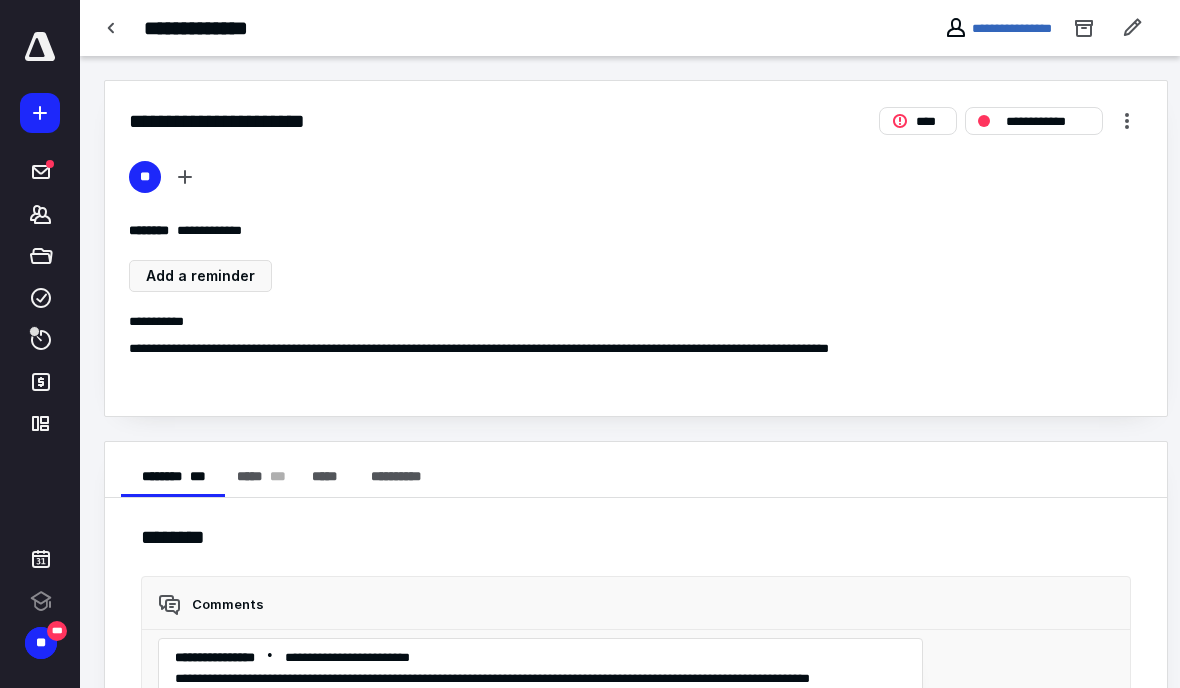 click on "**********" at bounding box center [1034, 121] 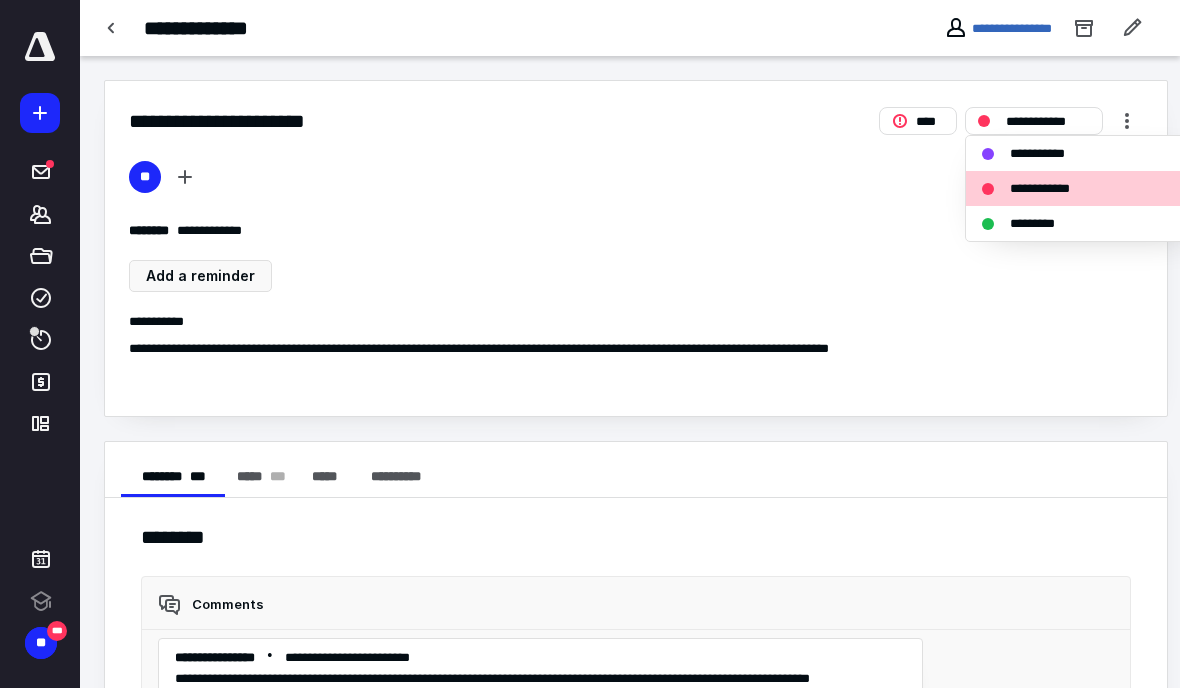 click on "*********" at bounding box center (1043, 223) 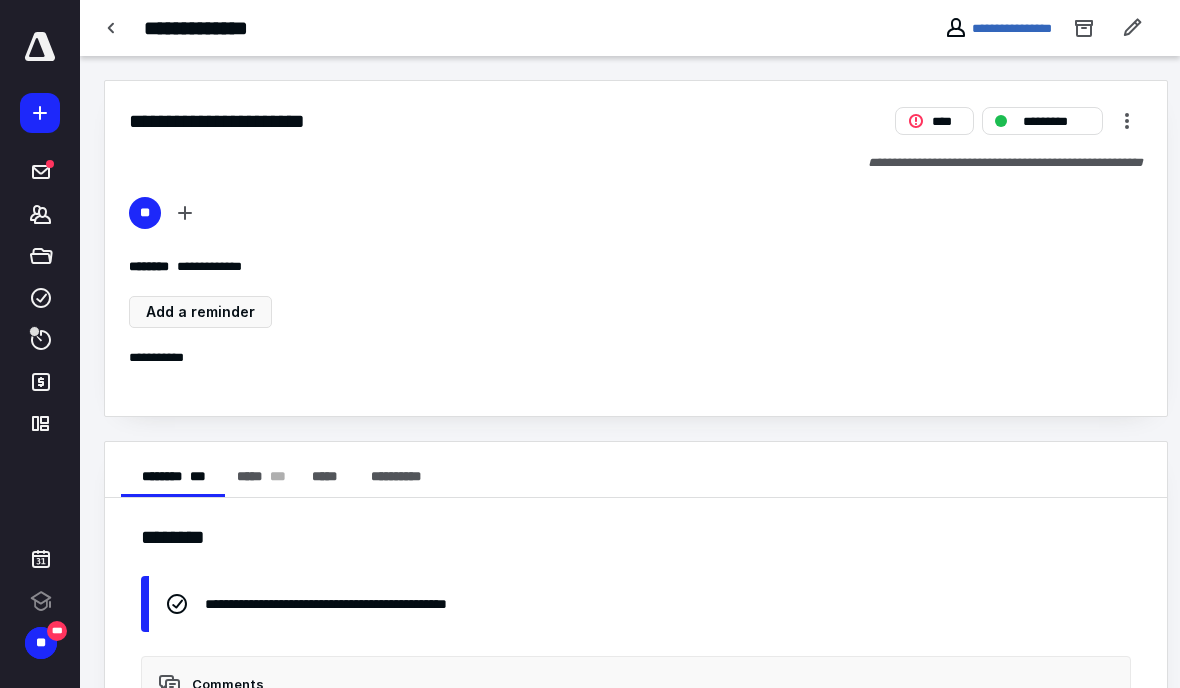 click at bounding box center [112, 28] 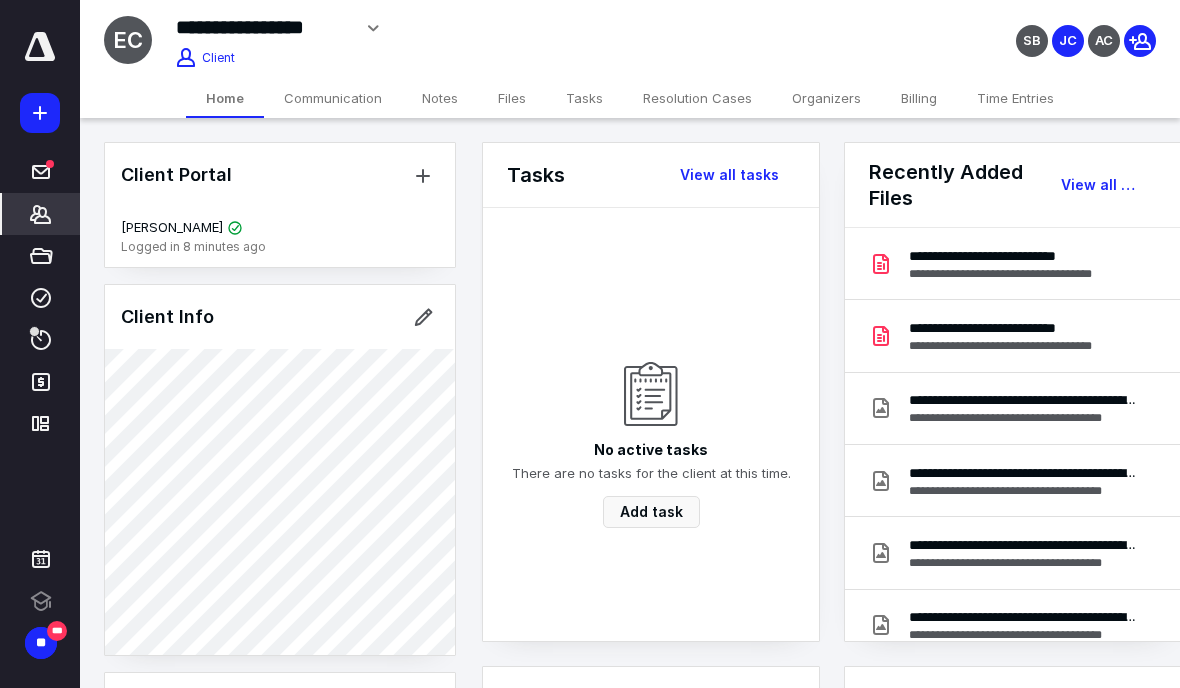 click on "Files" at bounding box center [512, 98] 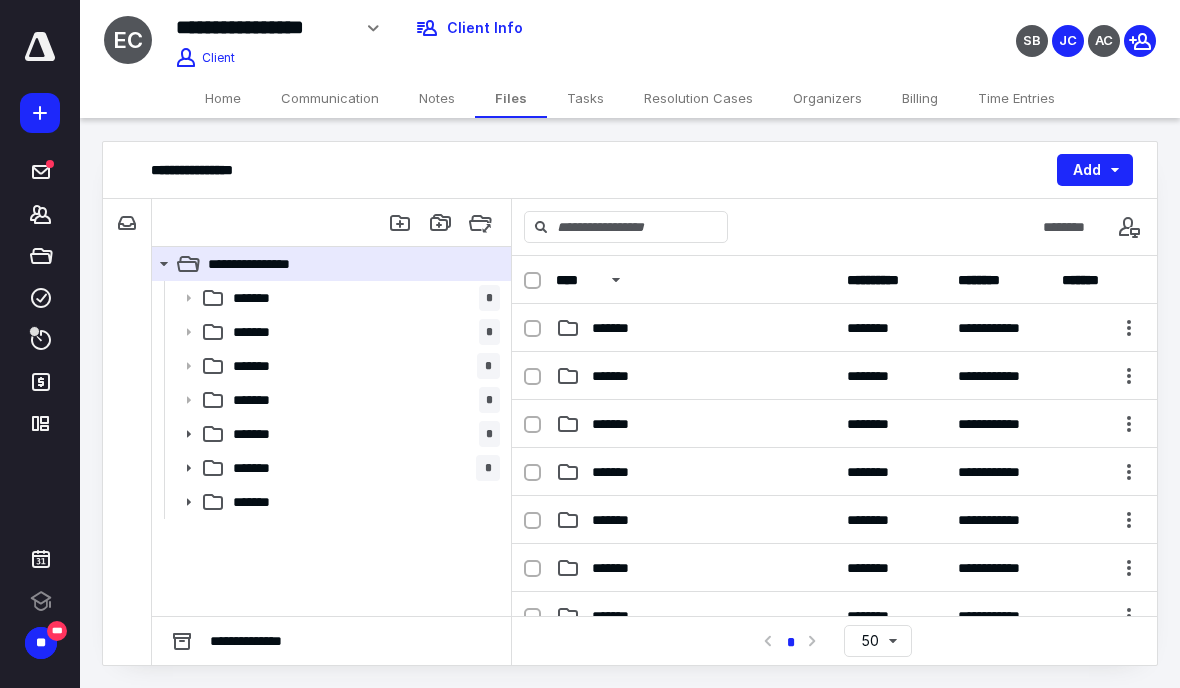 click on "*******" at bounding box center [695, 568] 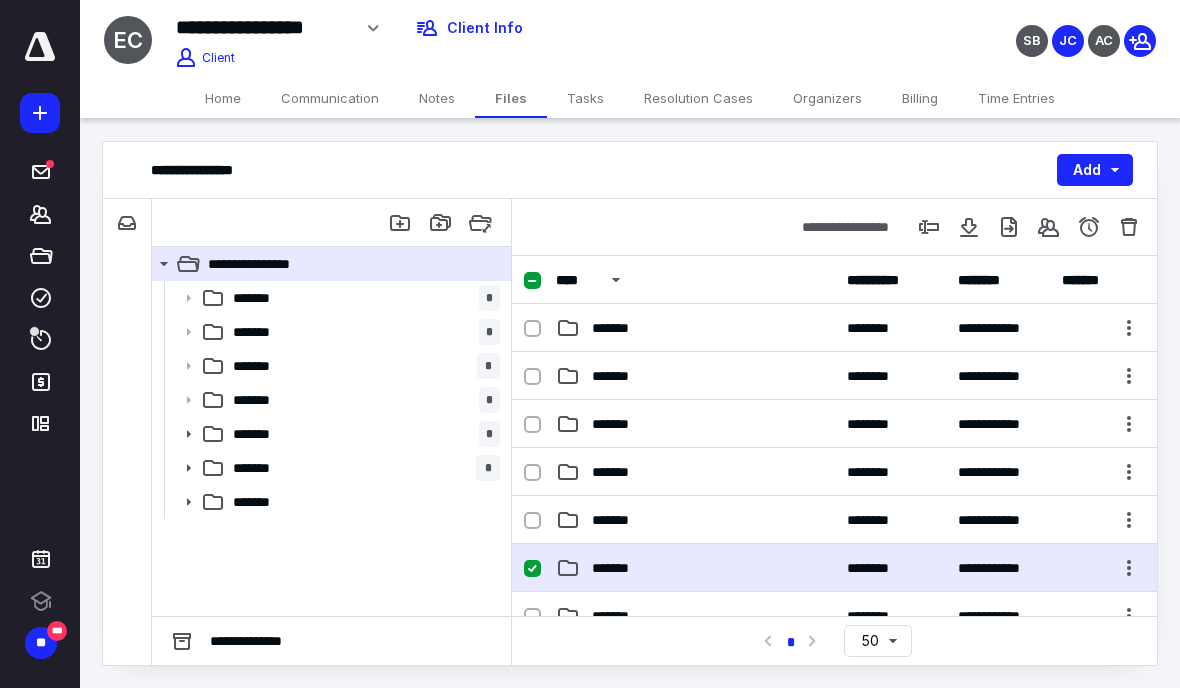 checkbox on "true" 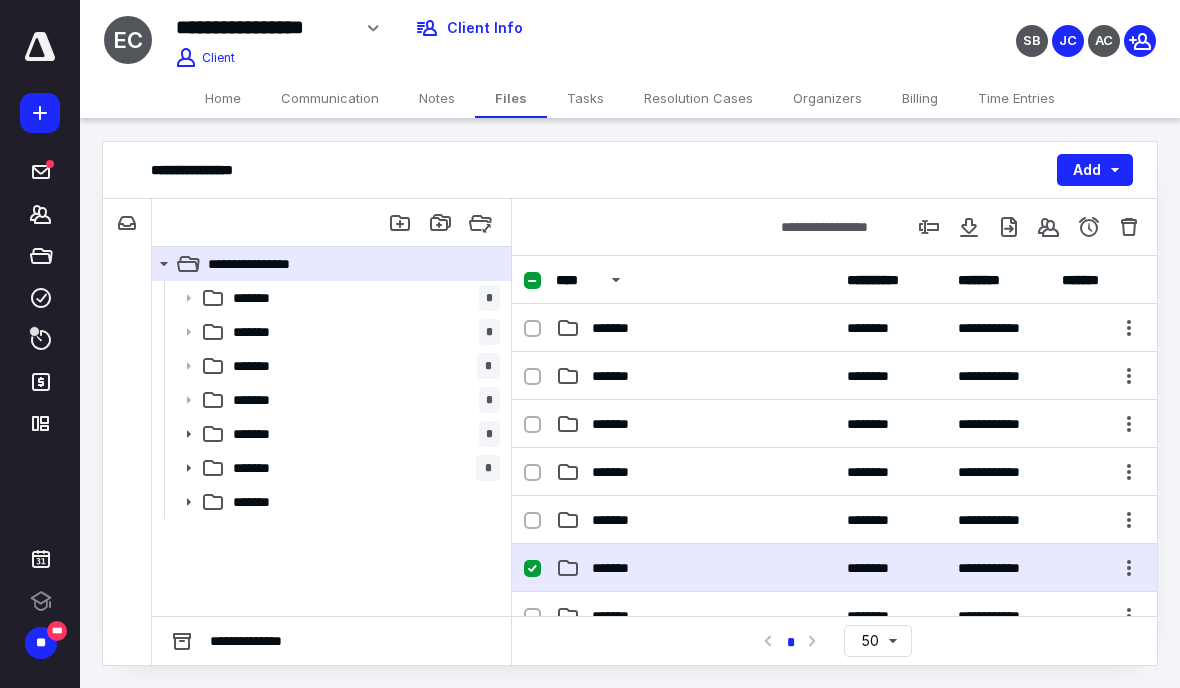 click on "*******" at bounding box center (695, 568) 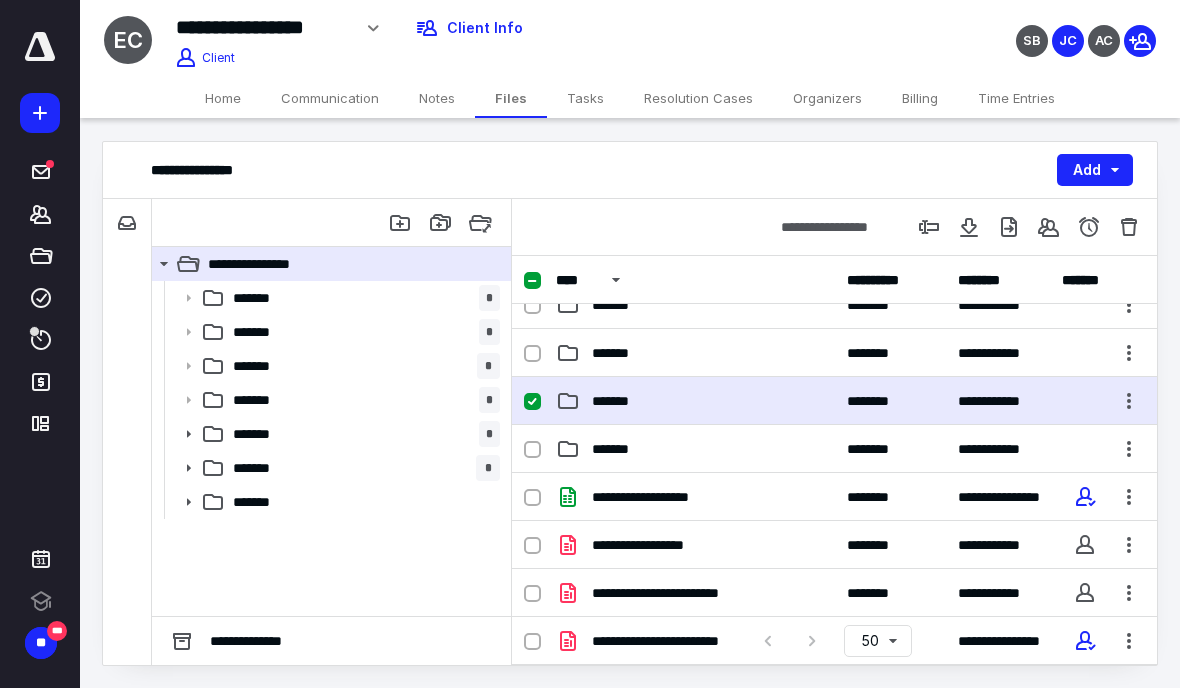scroll, scrollTop: 172, scrollLeft: 0, axis: vertical 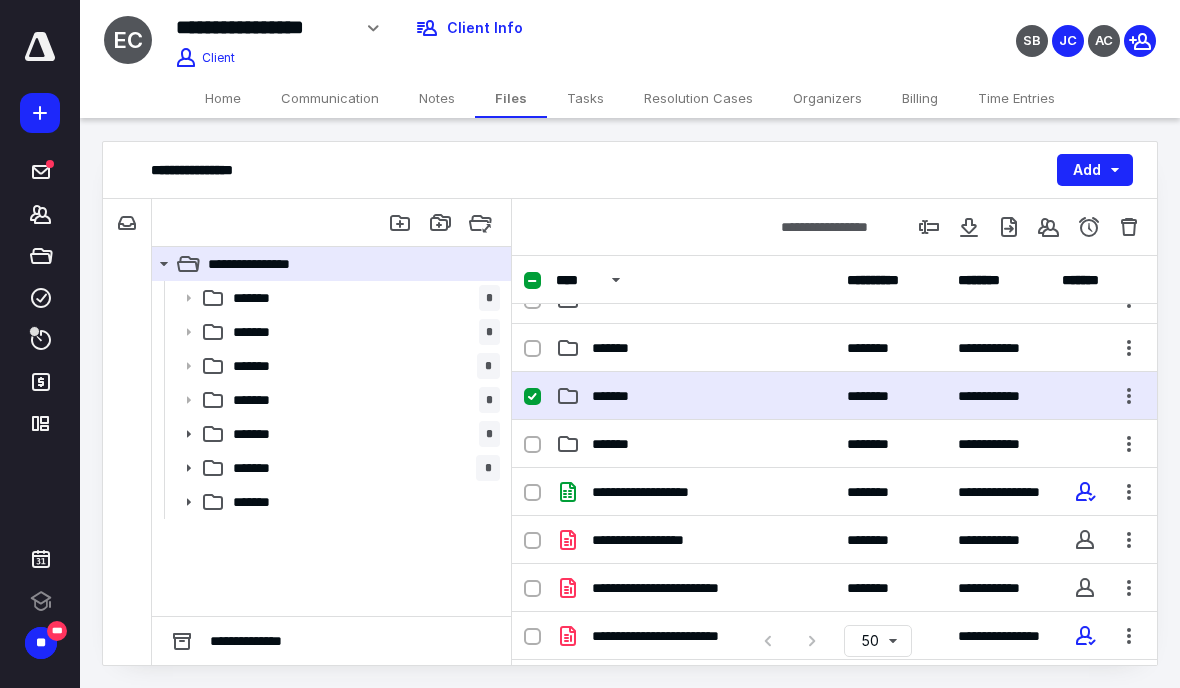 click 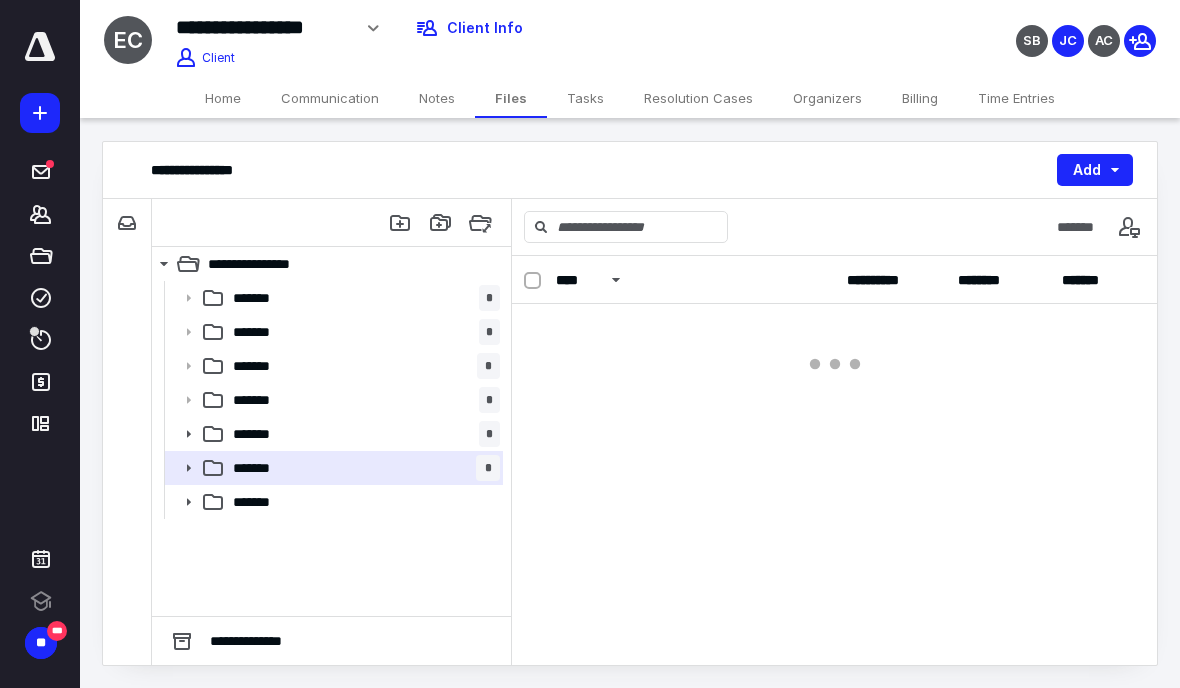 scroll, scrollTop: 0, scrollLeft: 0, axis: both 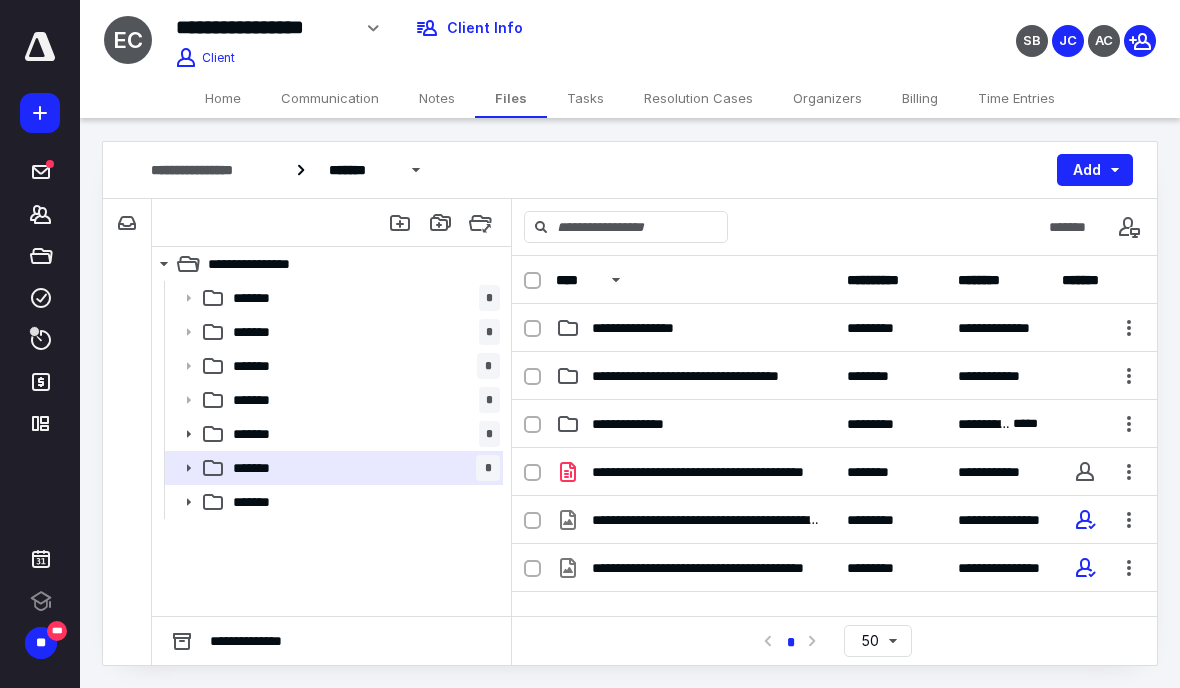 click on "**********" at bounding box center (646, 328) 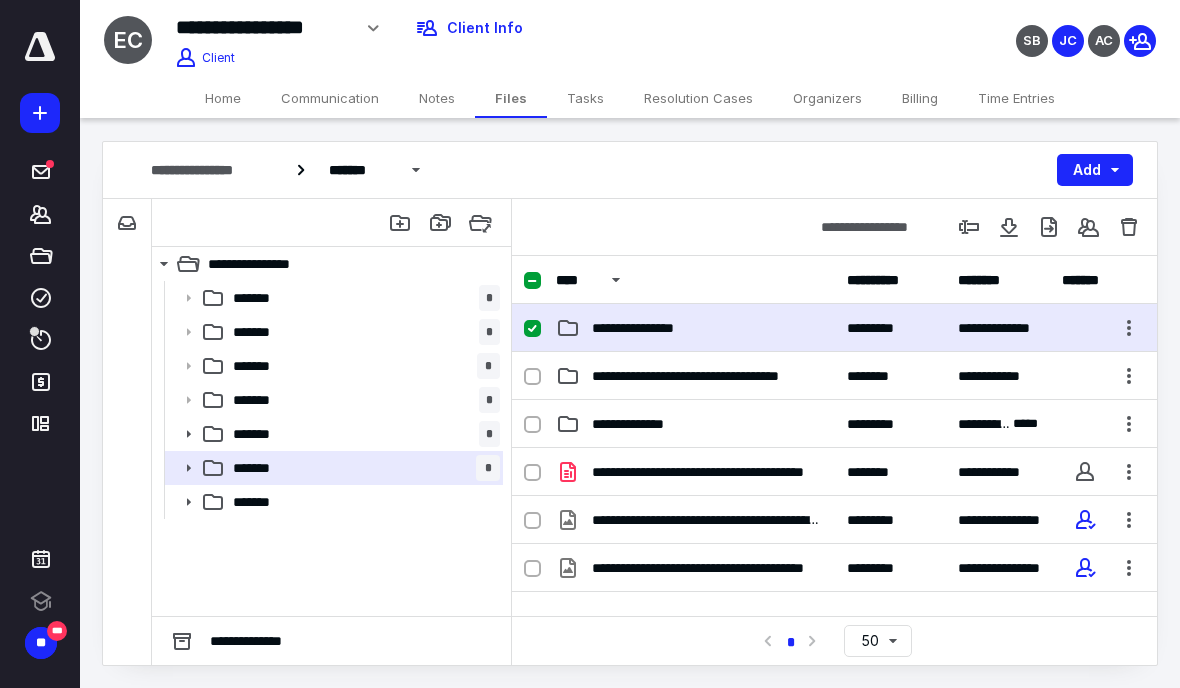 click on "**********" at bounding box center (646, 328) 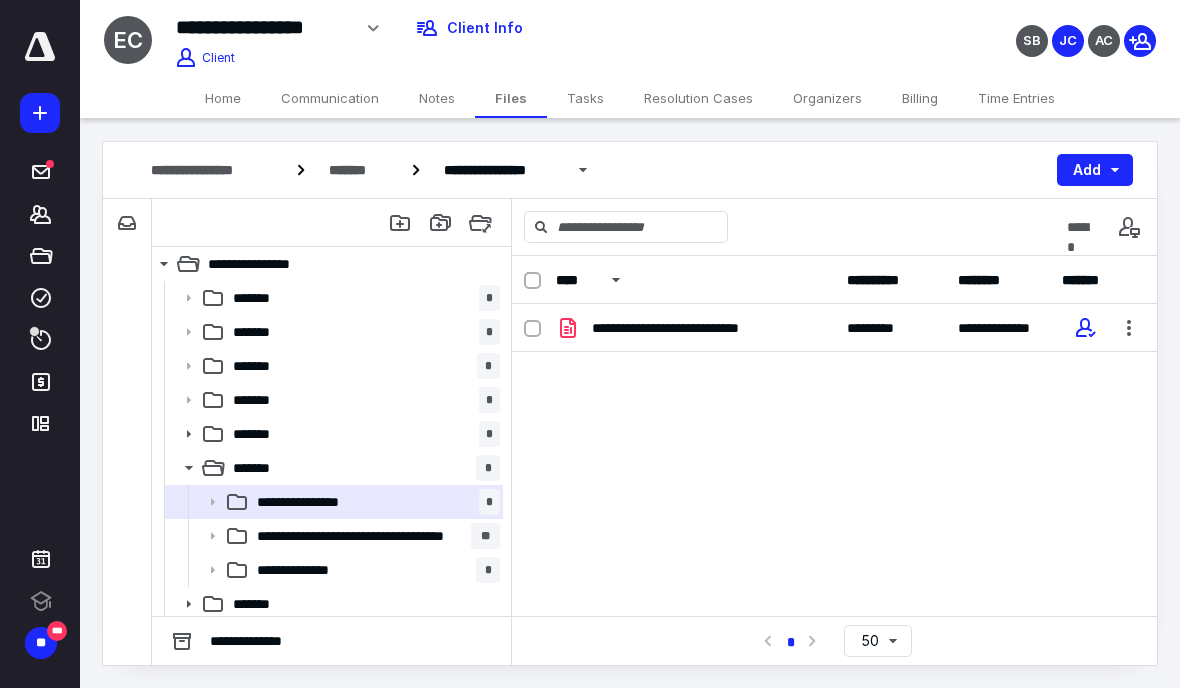 click on "**********" at bounding box center [696, 328] 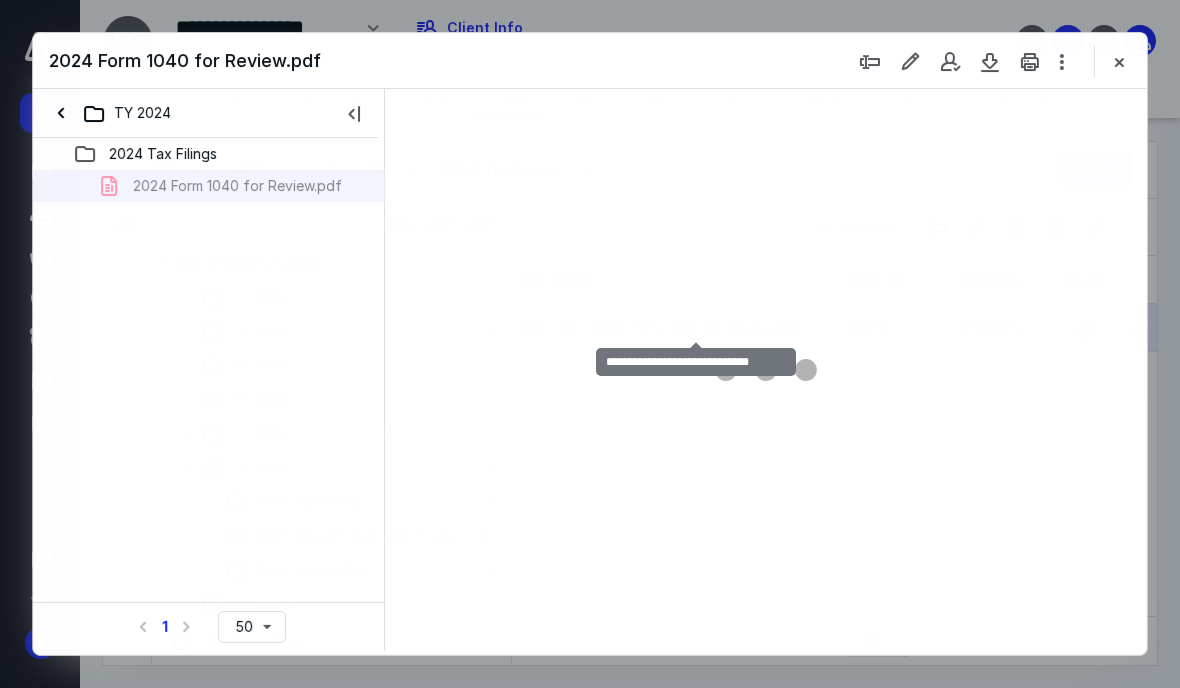 scroll, scrollTop: 0, scrollLeft: 0, axis: both 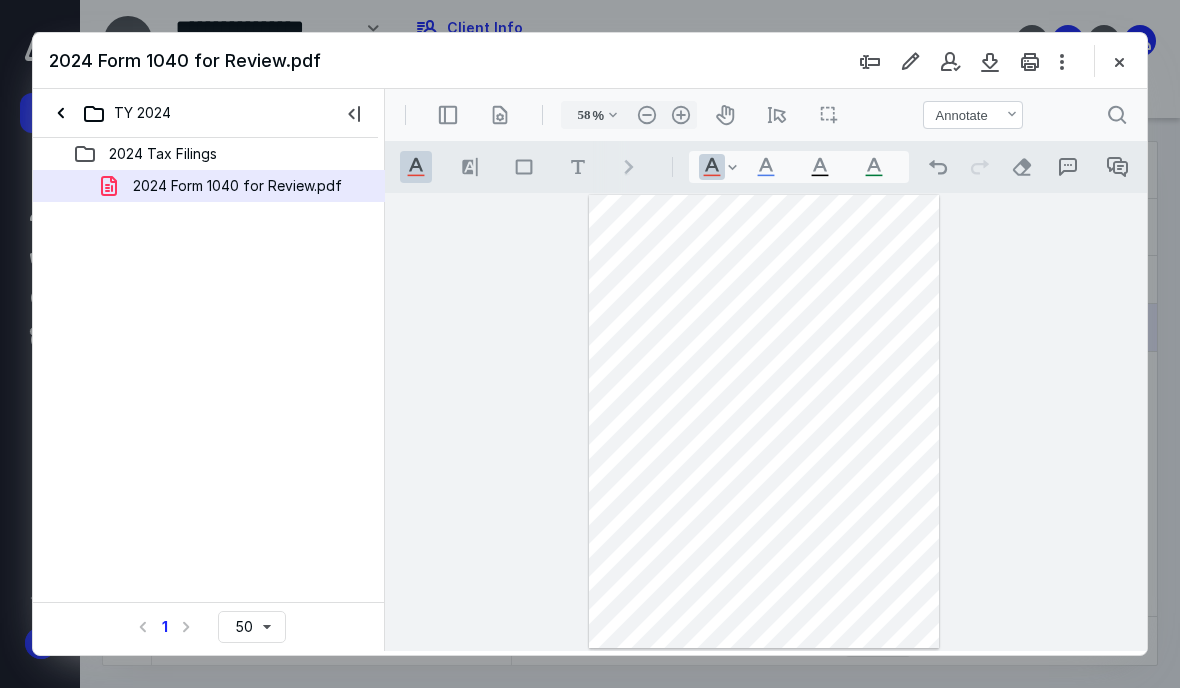 click on ".cls-1{fill:#abb0c4;} icon - header - zoom - in - line" at bounding box center (681, 115) 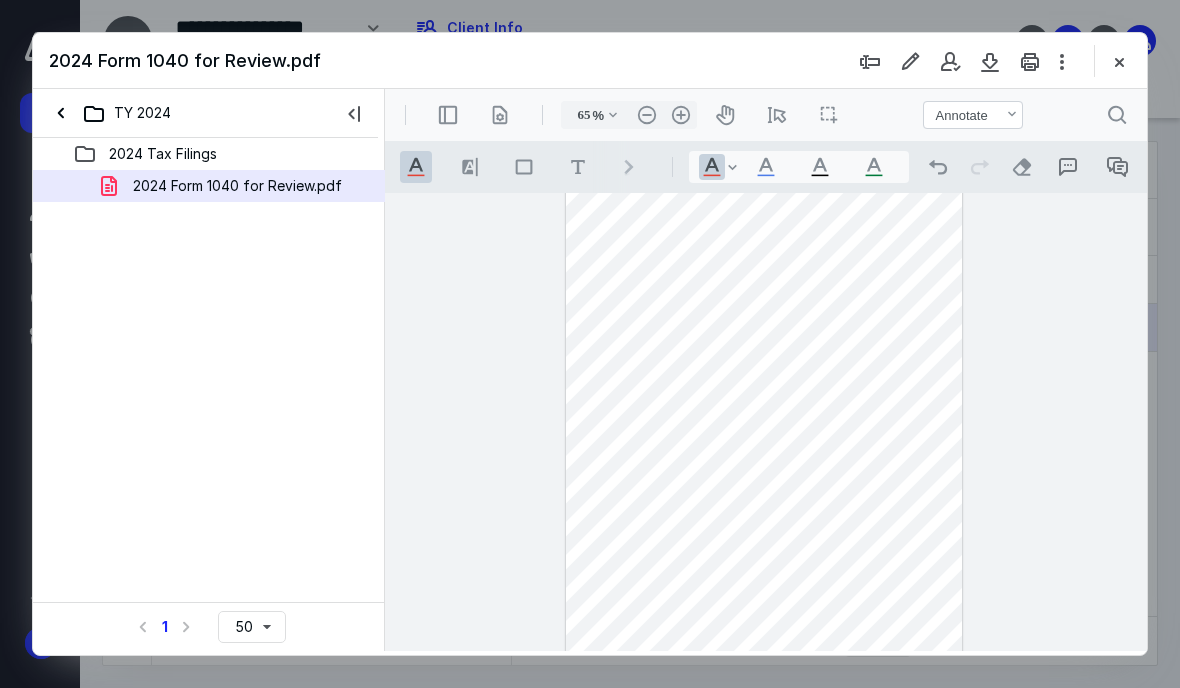 click on ".cls-1{fill:#abb0c4;} icon - header - zoom - in - line" at bounding box center (681, 115) 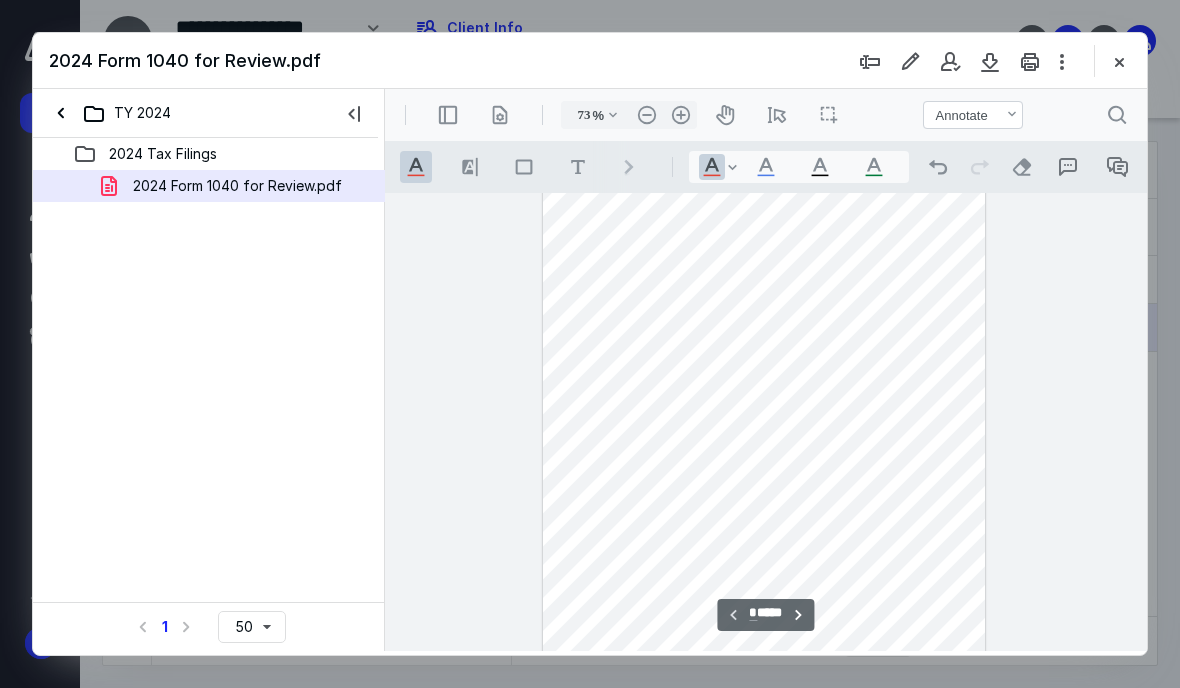 click on ".cls-1{fill:#abb0c4;} icon - header - zoom - in - line" at bounding box center (681, 115) 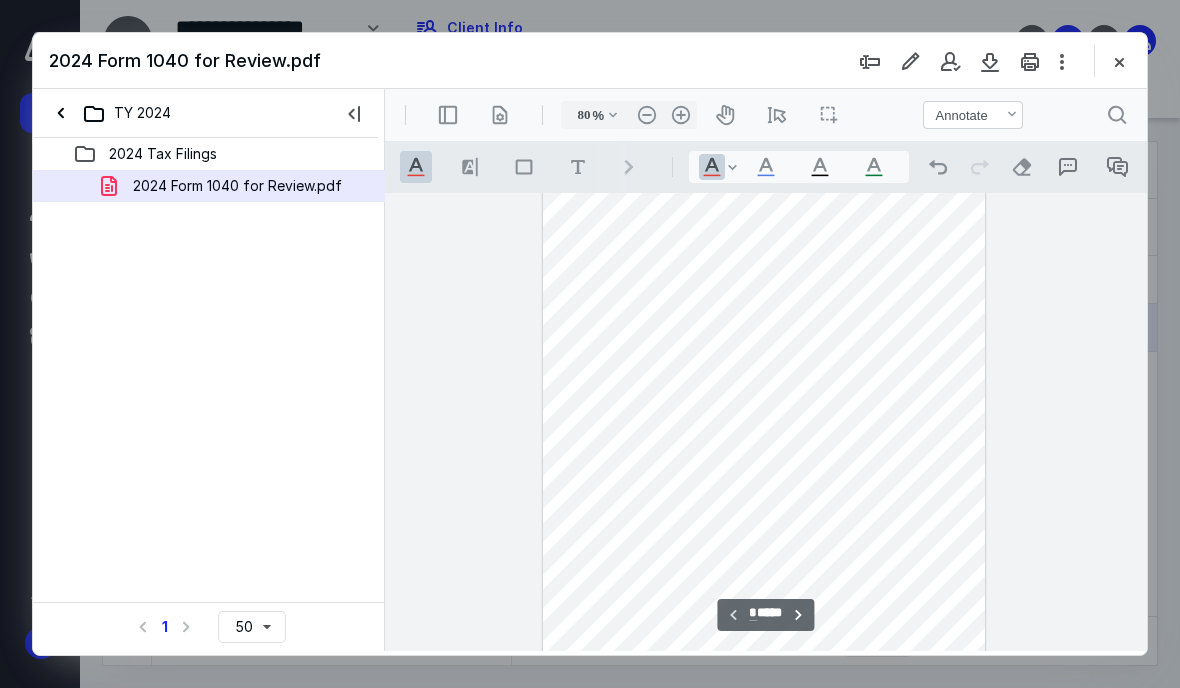 click on ".cls-1{fill:#abb0c4;} icon - header - zoom - in - line" at bounding box center (681, 115) 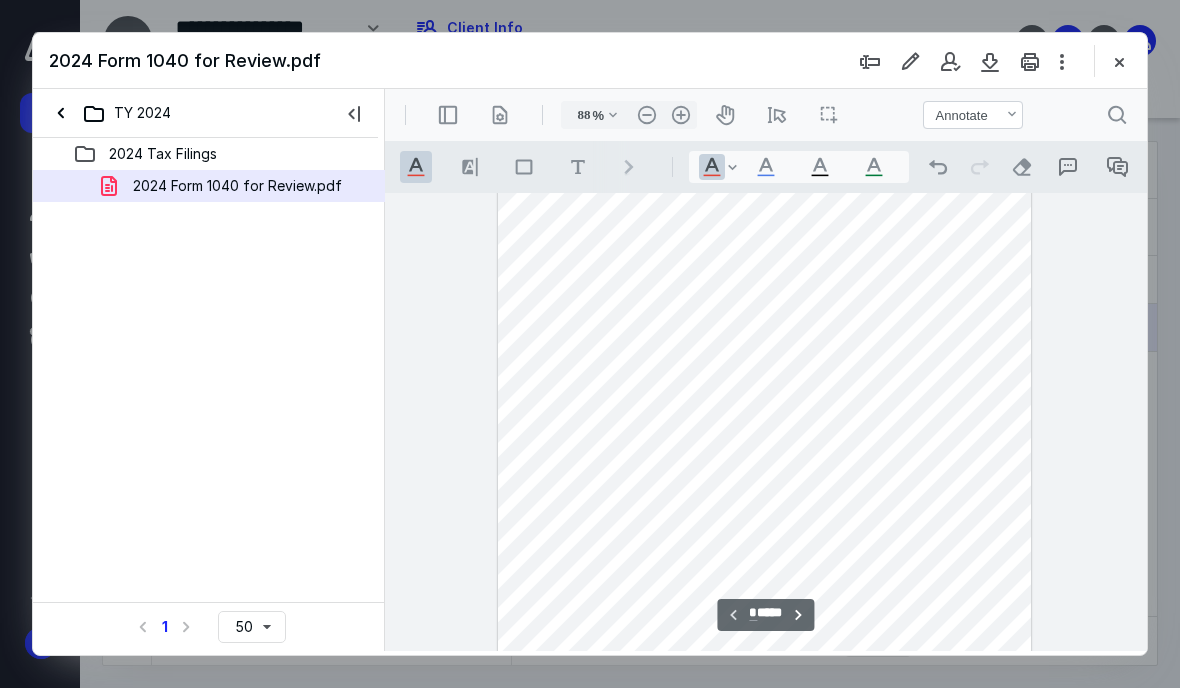 scroll, scrollTop: 92, scrollLeft: 0, axis: vertical 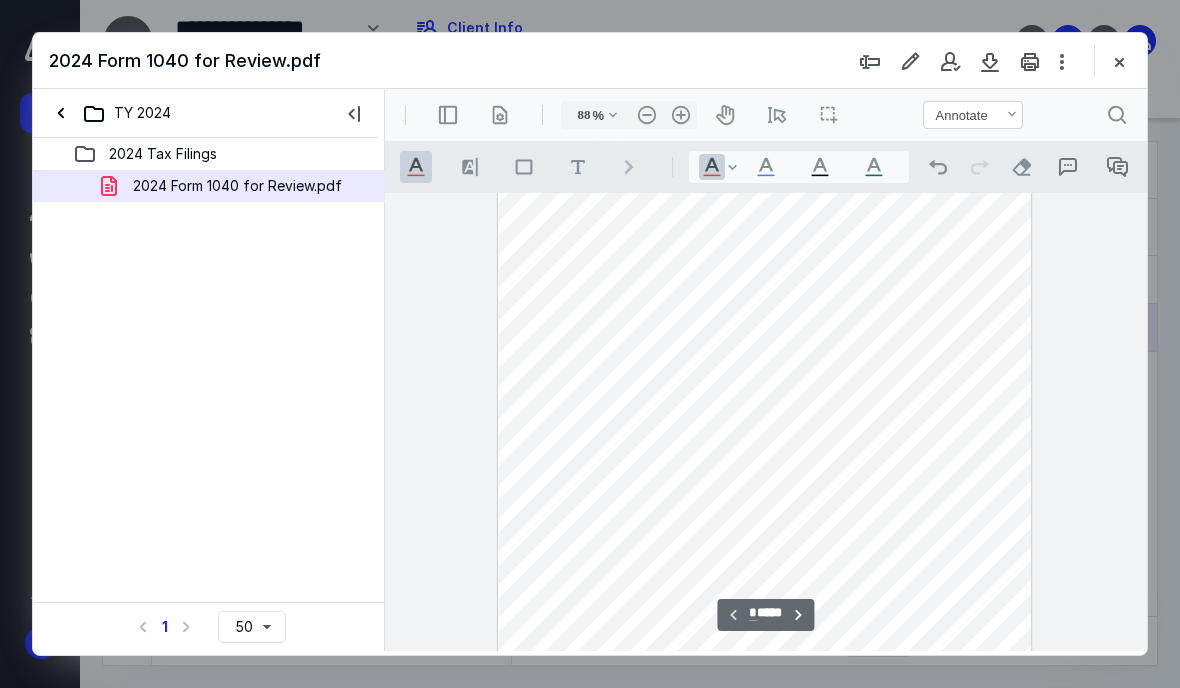 click on ".cls-1{fill:#abb0c4;} icon - header - zoom - in - line" at bounding box center [681, 115] 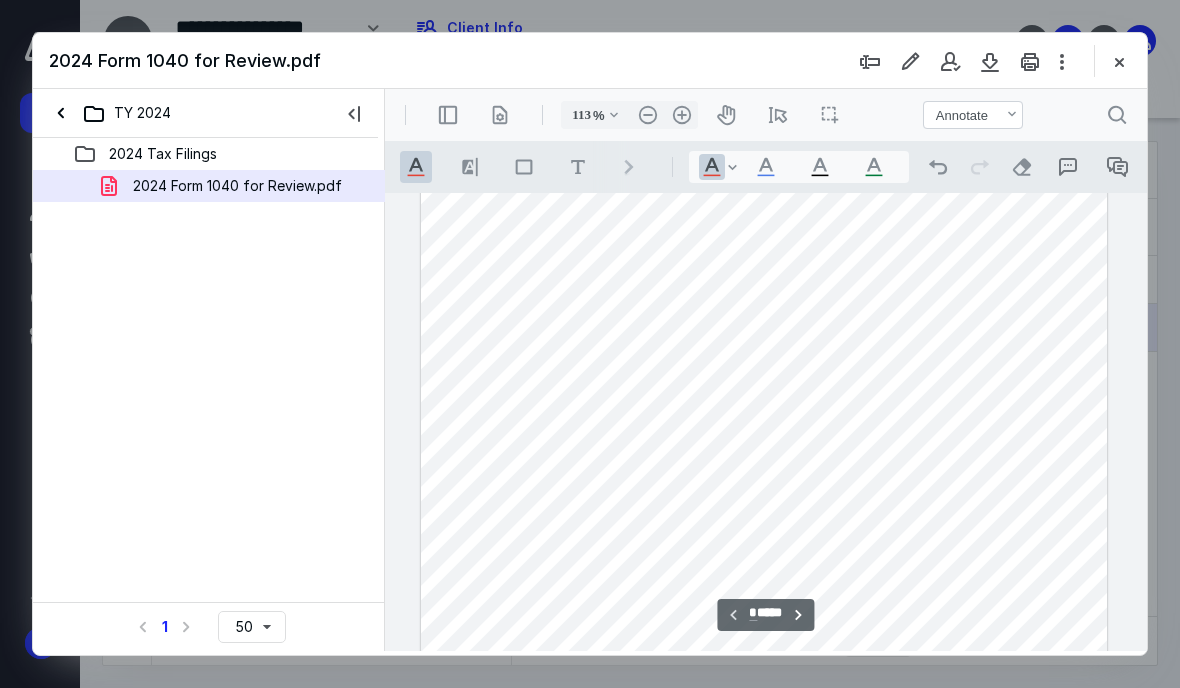 scroll, scrollTop: 246, scrollLeft: 45, axis: both 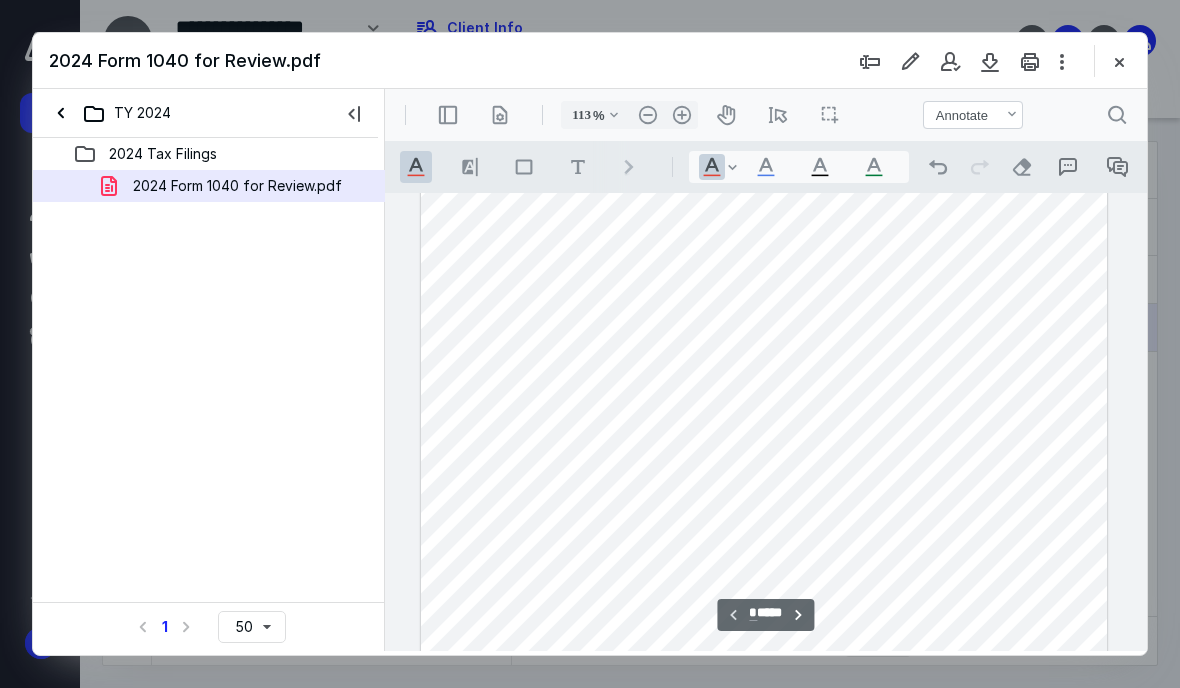 type on "138" 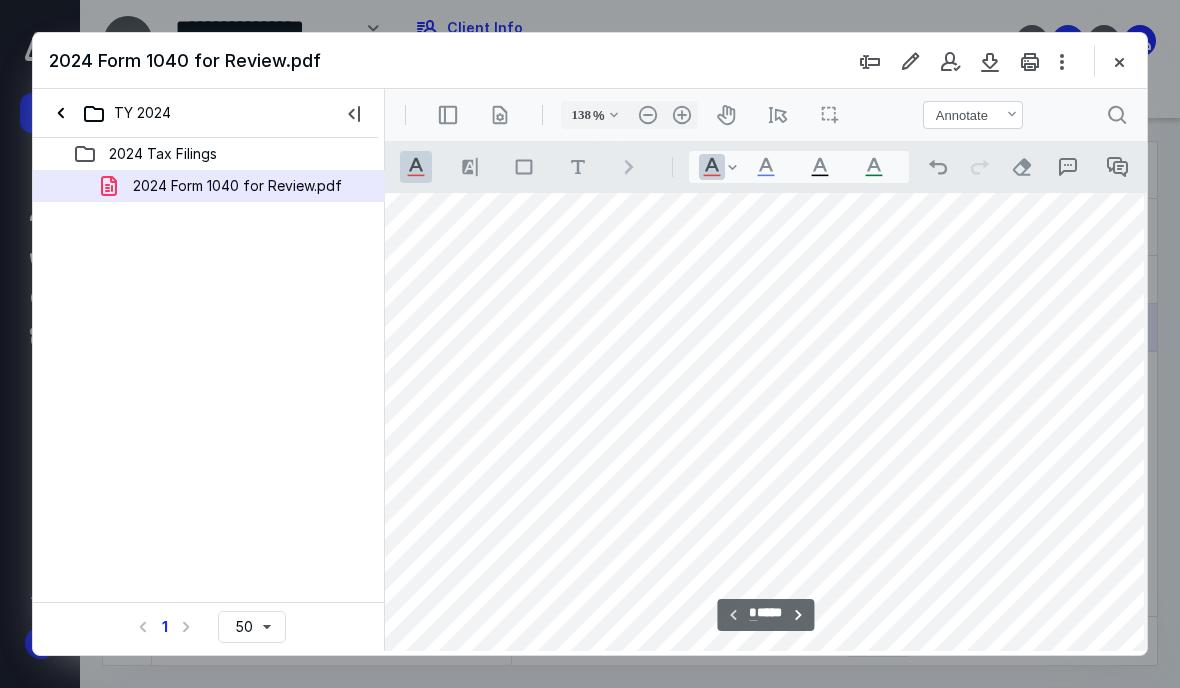 click on "**********" at bounding box center (799, 615) 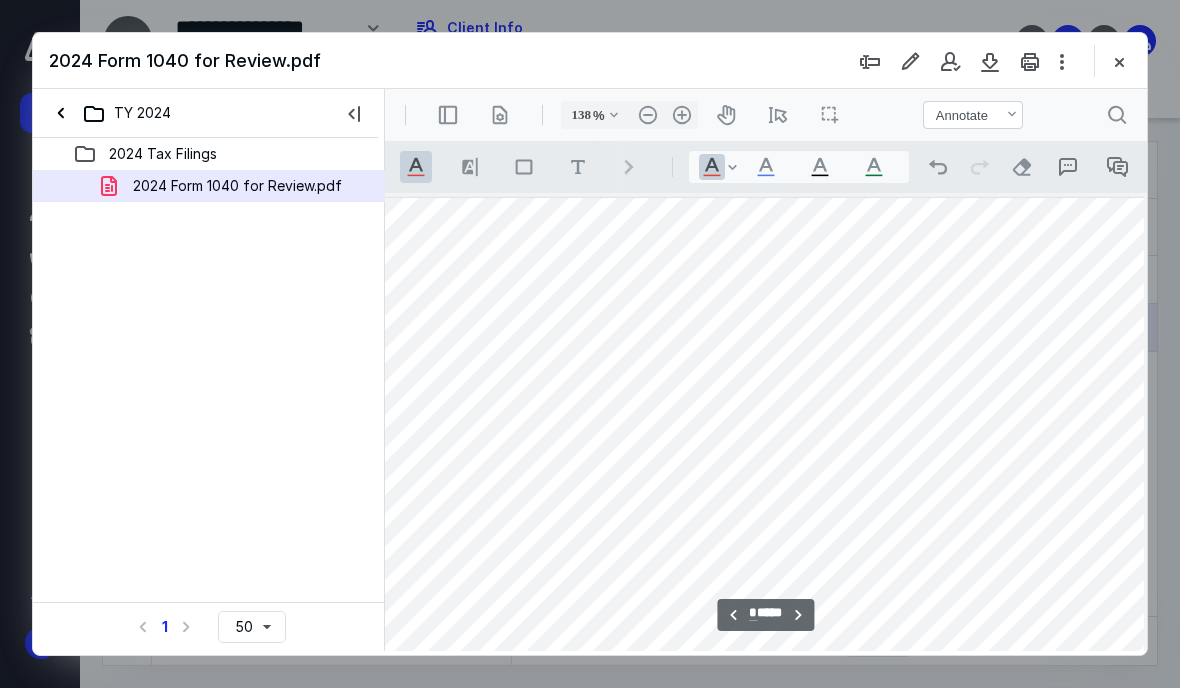click on "**********" at bounding box center [799, 615] 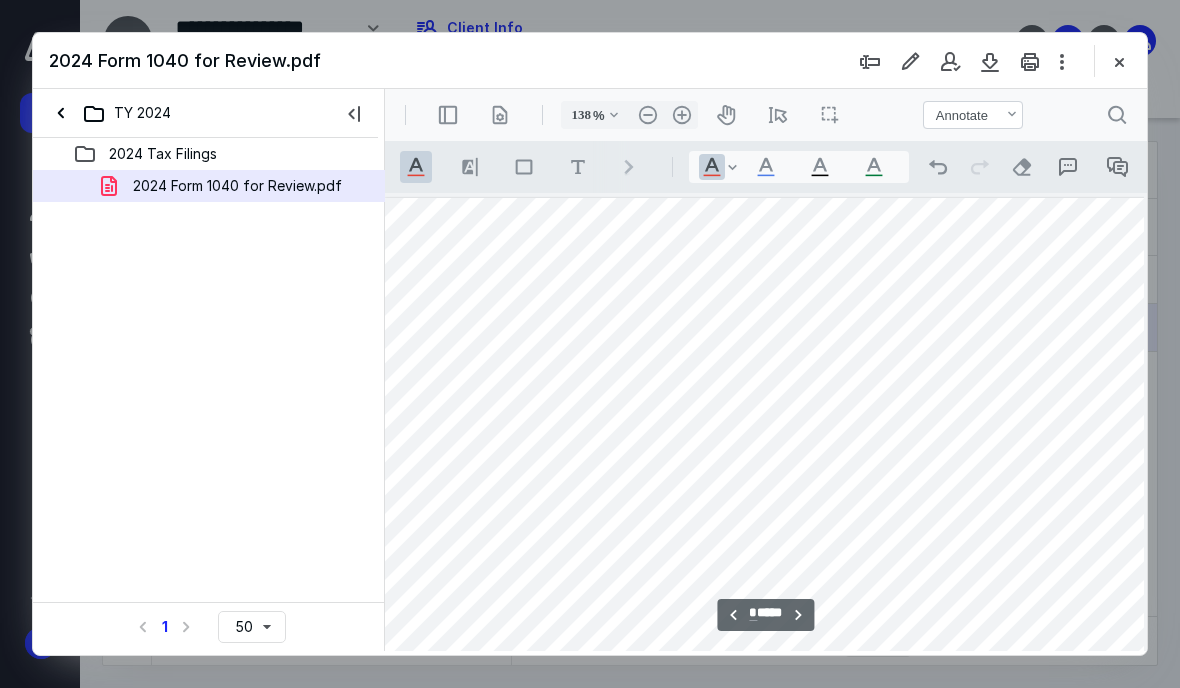 click on "**********" at bounding box center (799, 615) 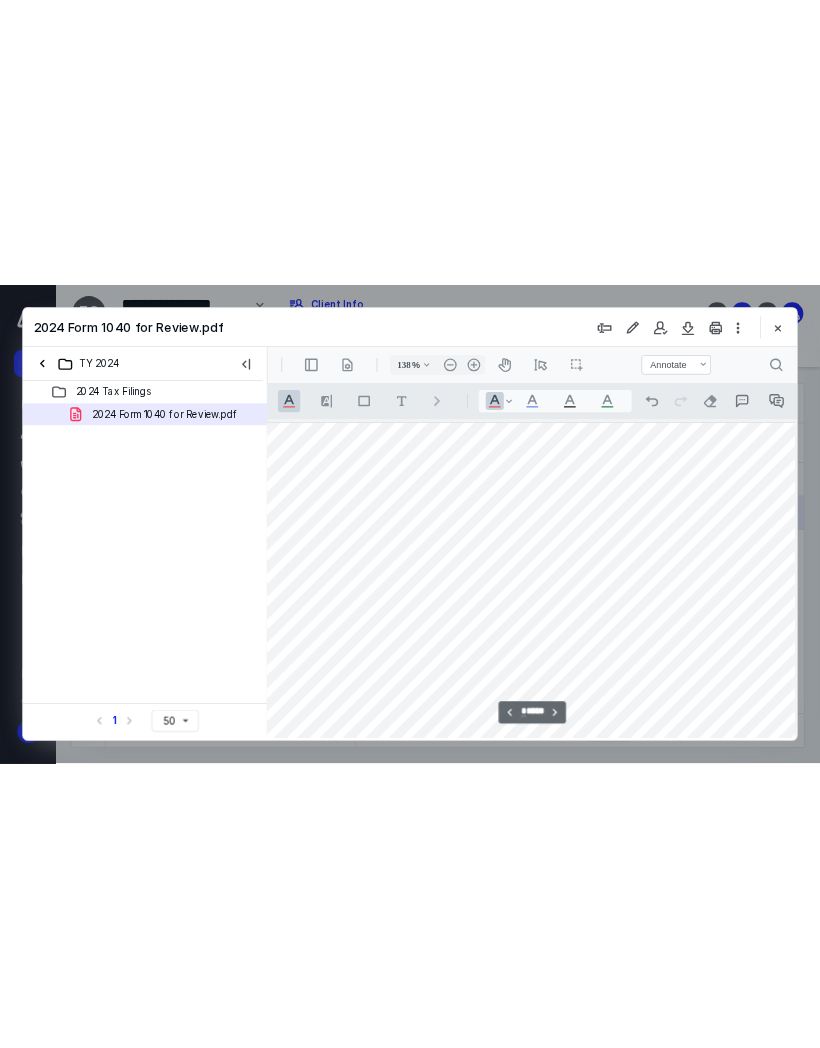 scroll, scrollTop: 5485, scrollLeft: 5, axis: both 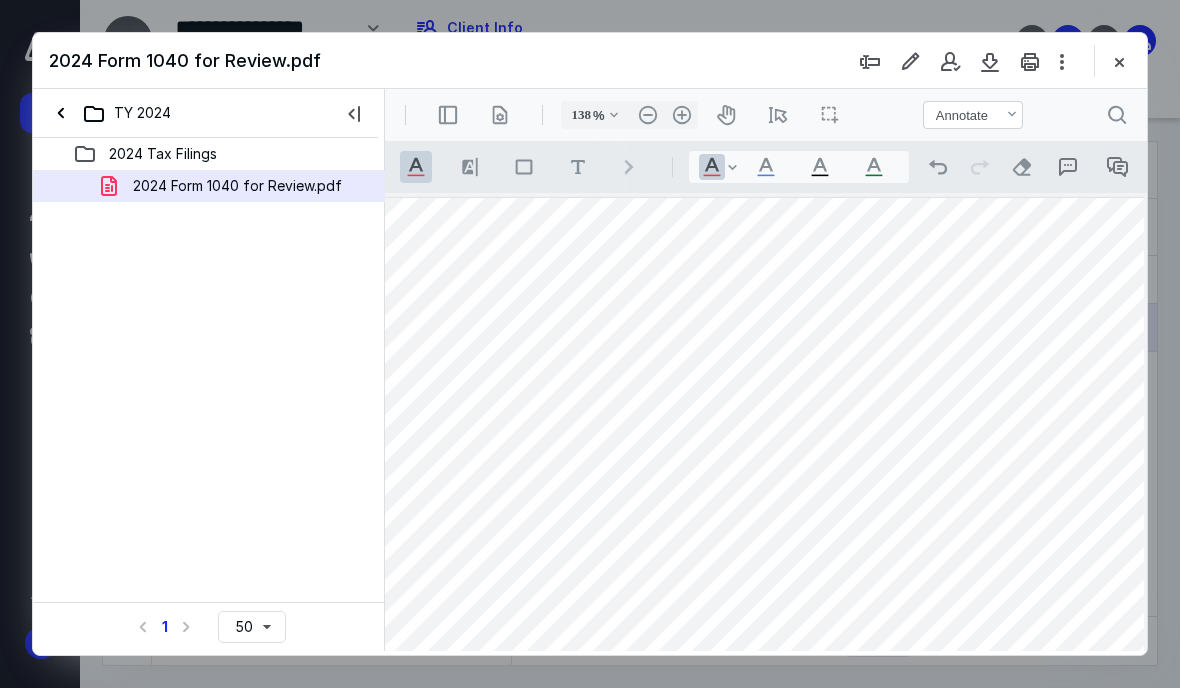 click on "2024 Tax Filings 2024 Form 1040 for Review.pdf Select a page number for more results 1 50" at bounding box center (209, 394) 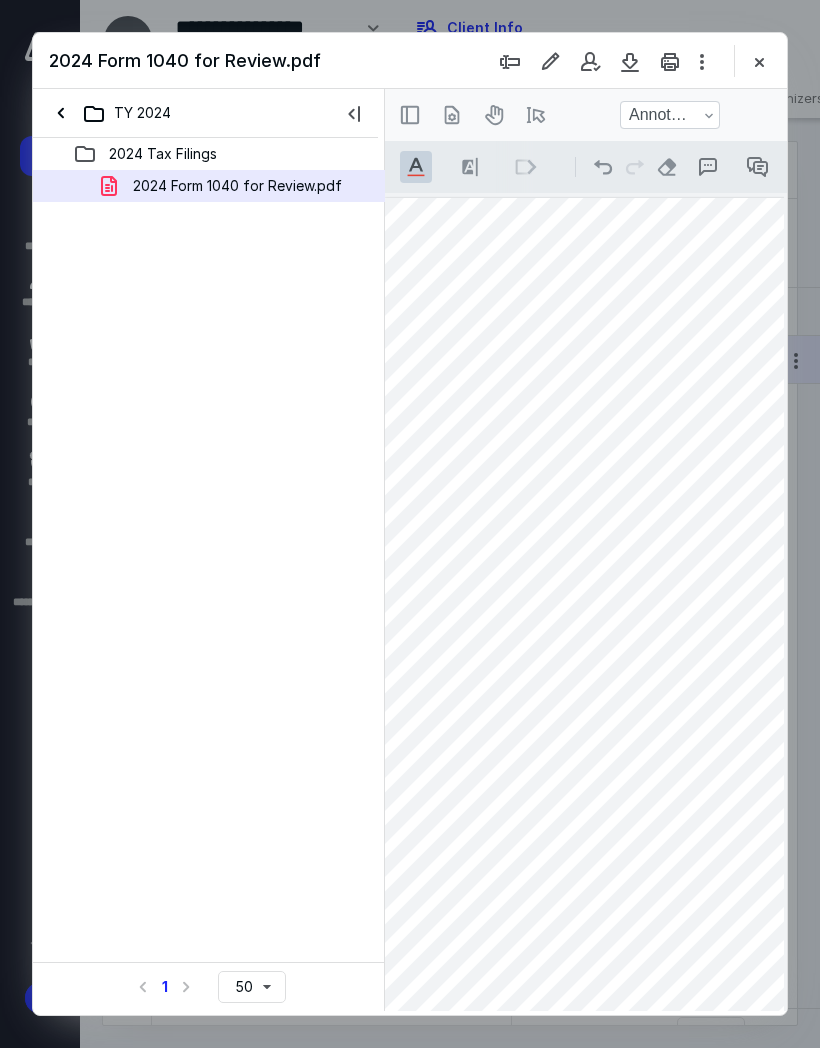 click at bounding box center [354, 113] 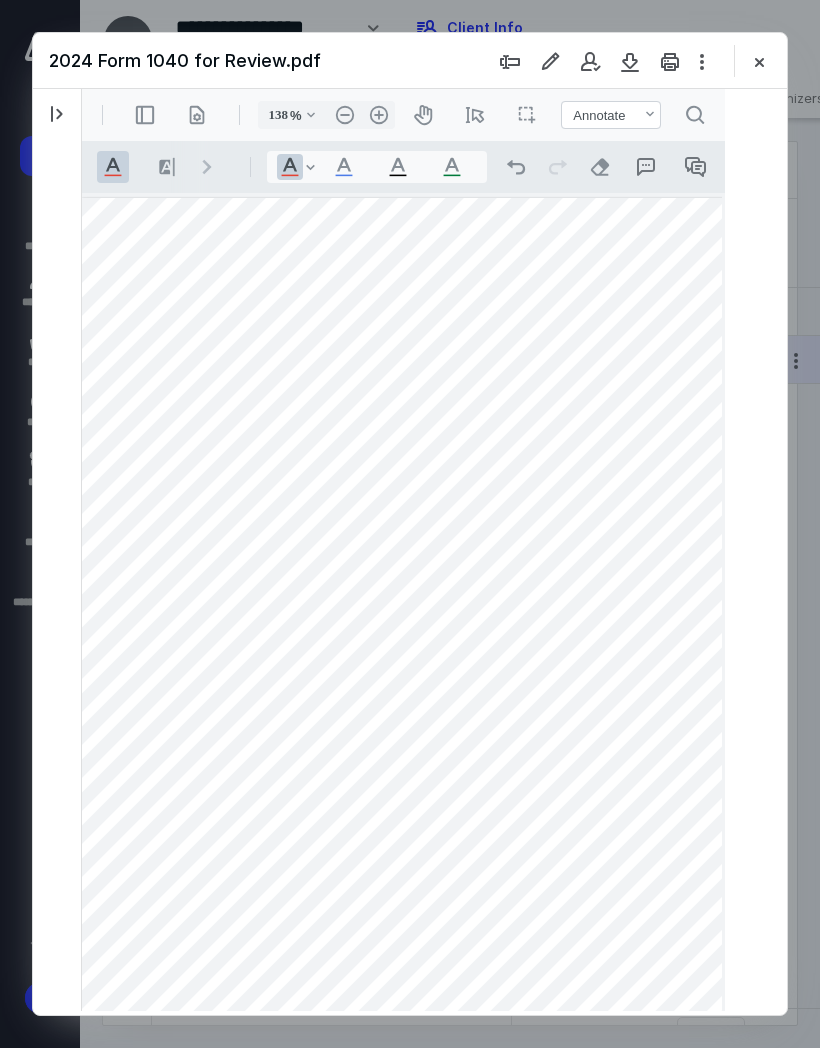 scroll, scrollTop: 0, scrollLeft: -1, axis: horizontal 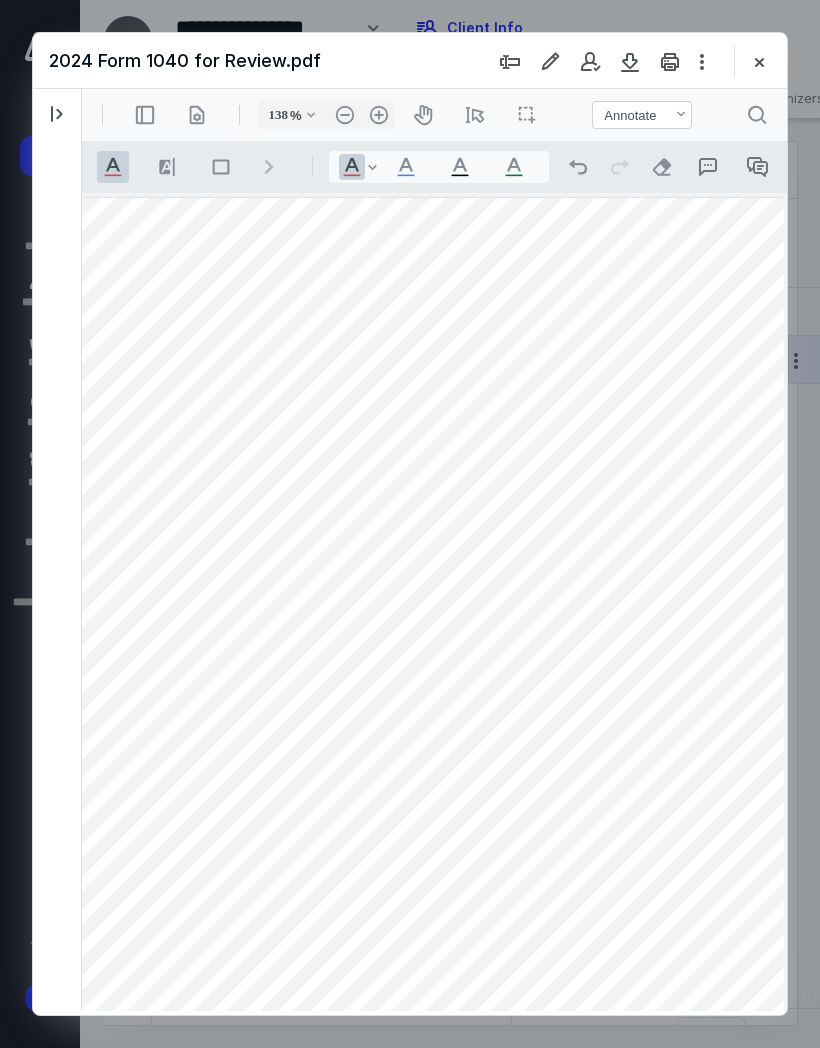 click on ".cls-1{fill:#abb0c4;} icon - header - zoom - out - line" at bounding box center (345, 115) 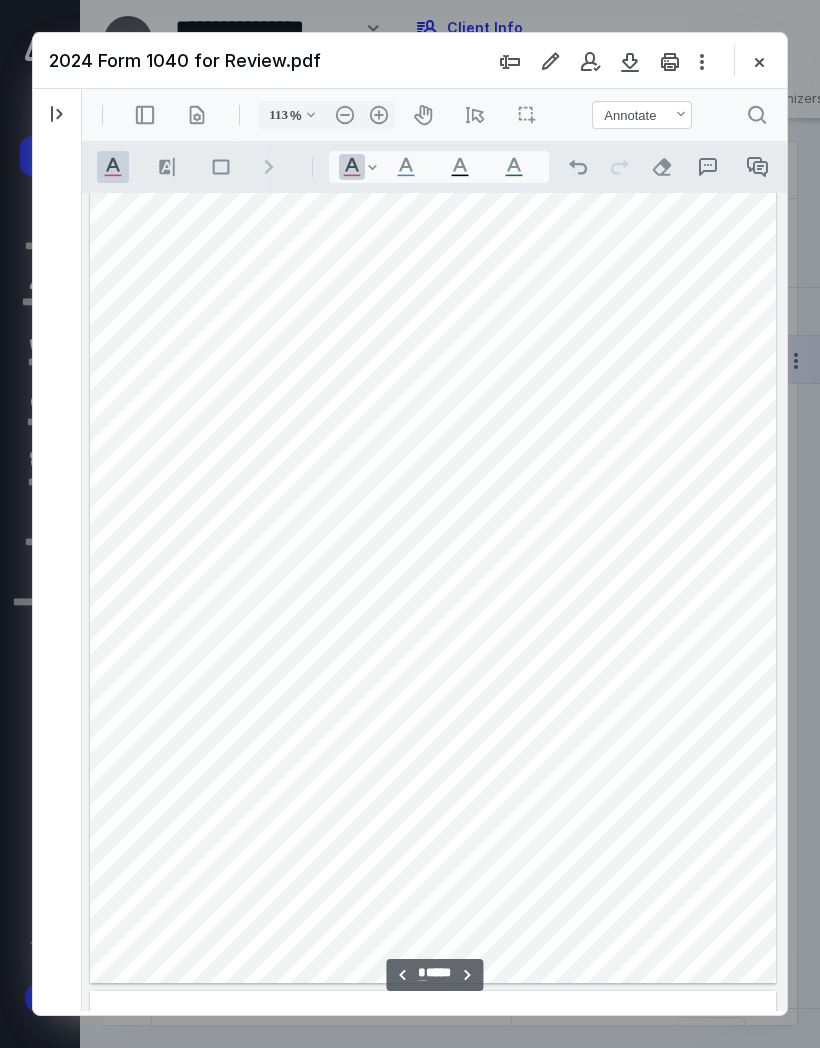 scroll, scrollTop: 4420, scrollLeft: 0, axis: vertical 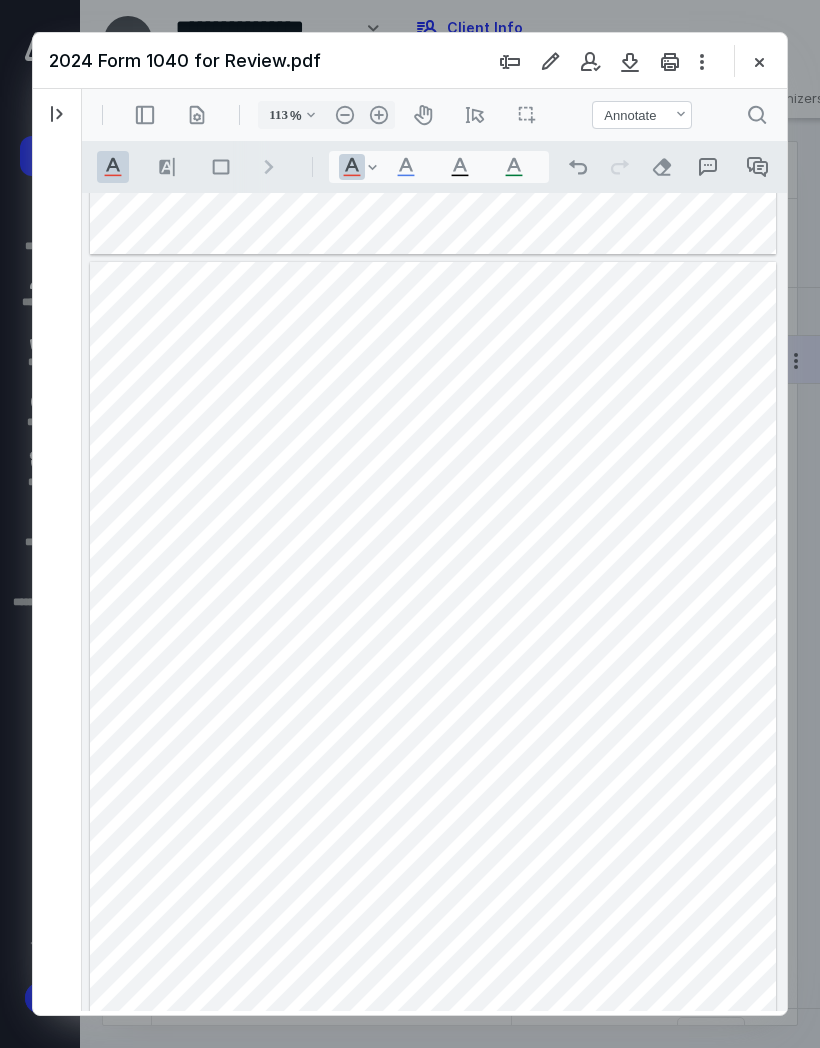 click on ".cls-1{fill:#abb0c4;} icon - tool - text manipulation - underline" at bounding box center (113, 167) 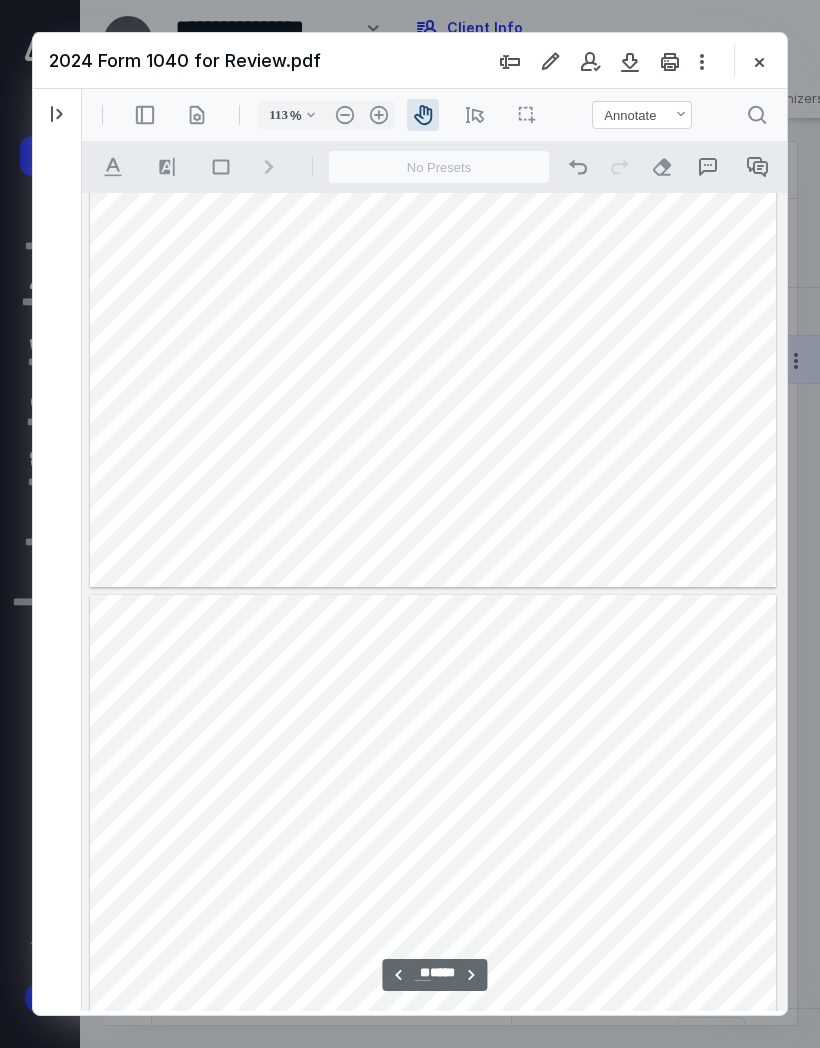 scroll, scrollTop: 7758, scrollLeft: 0, axis: vertical 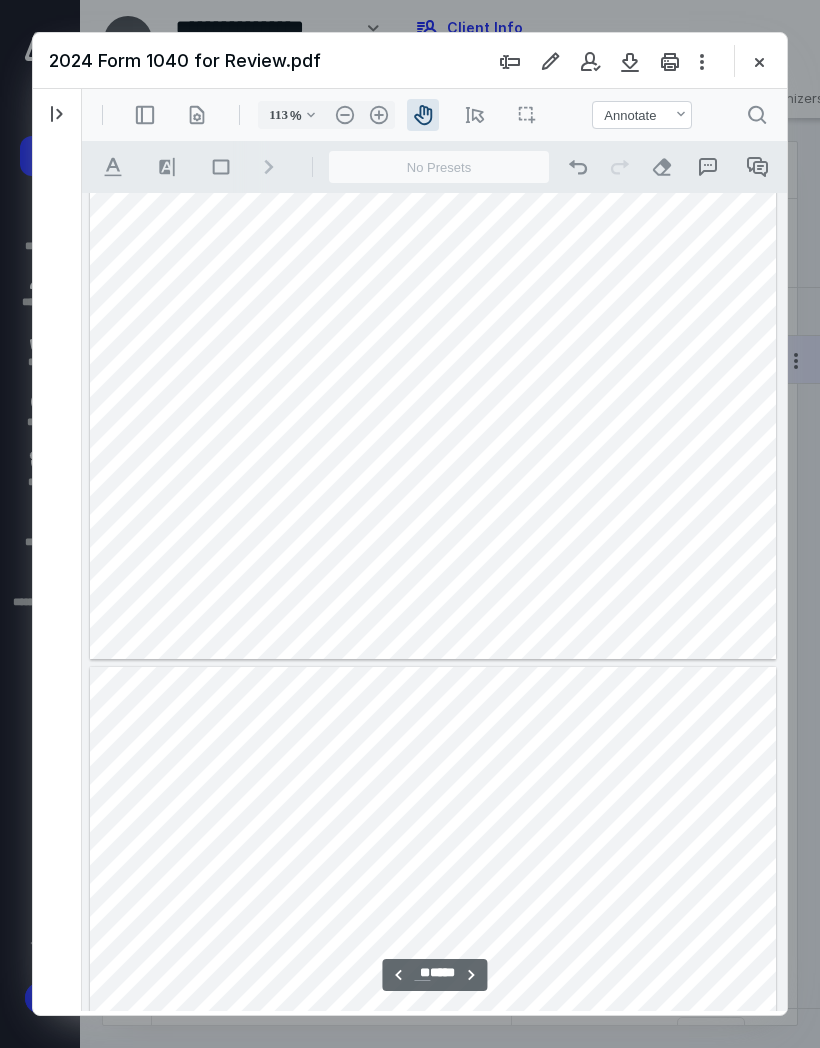 type on "**" 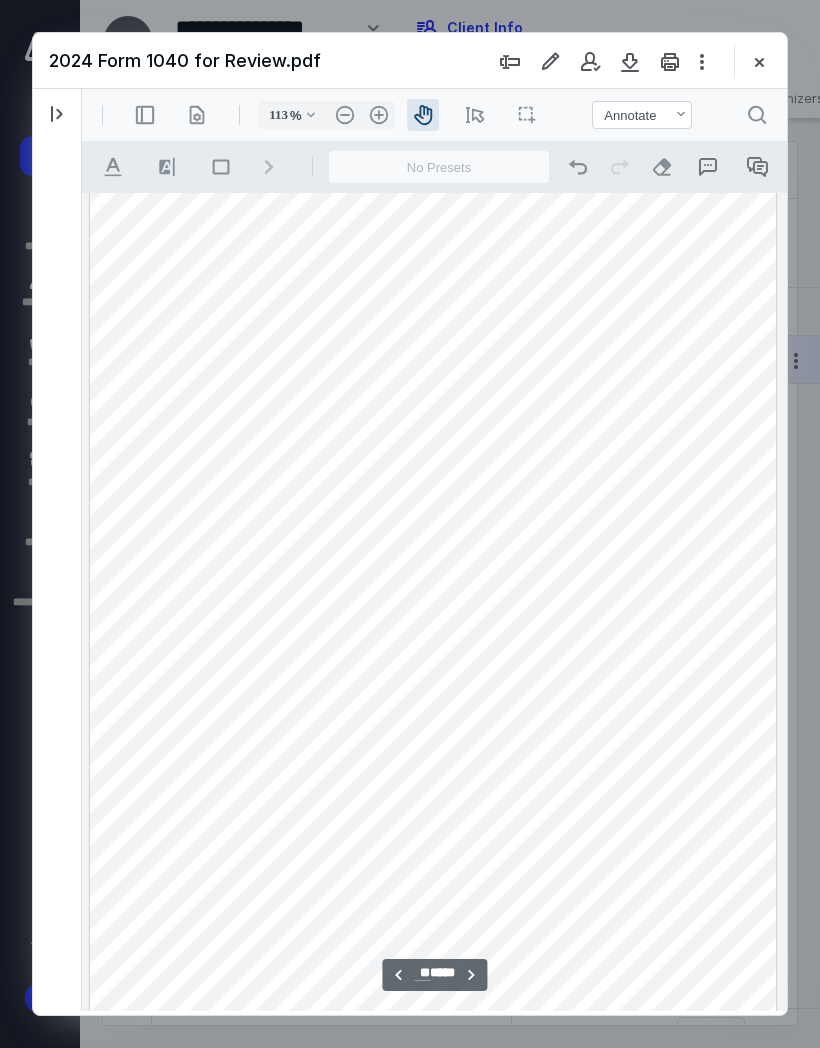 scroll, scrollTop: 9910, scrollLeft: 0, axis: vertical 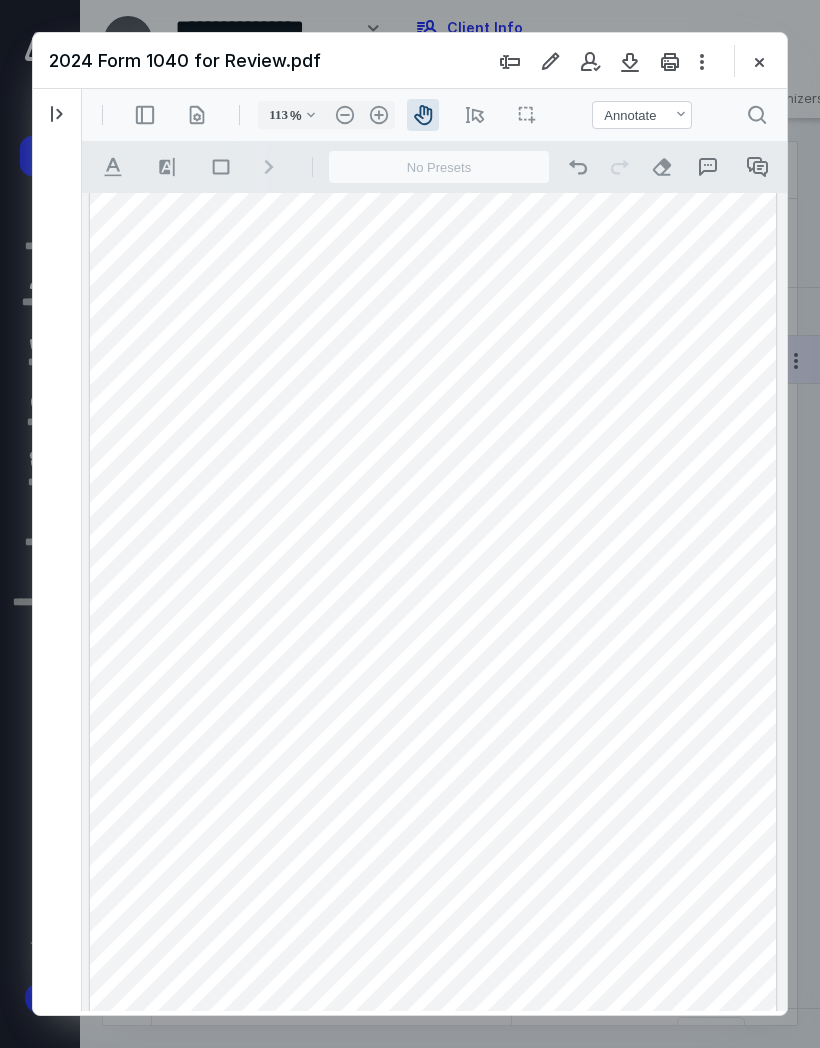 click at bounding box center [433, 598] 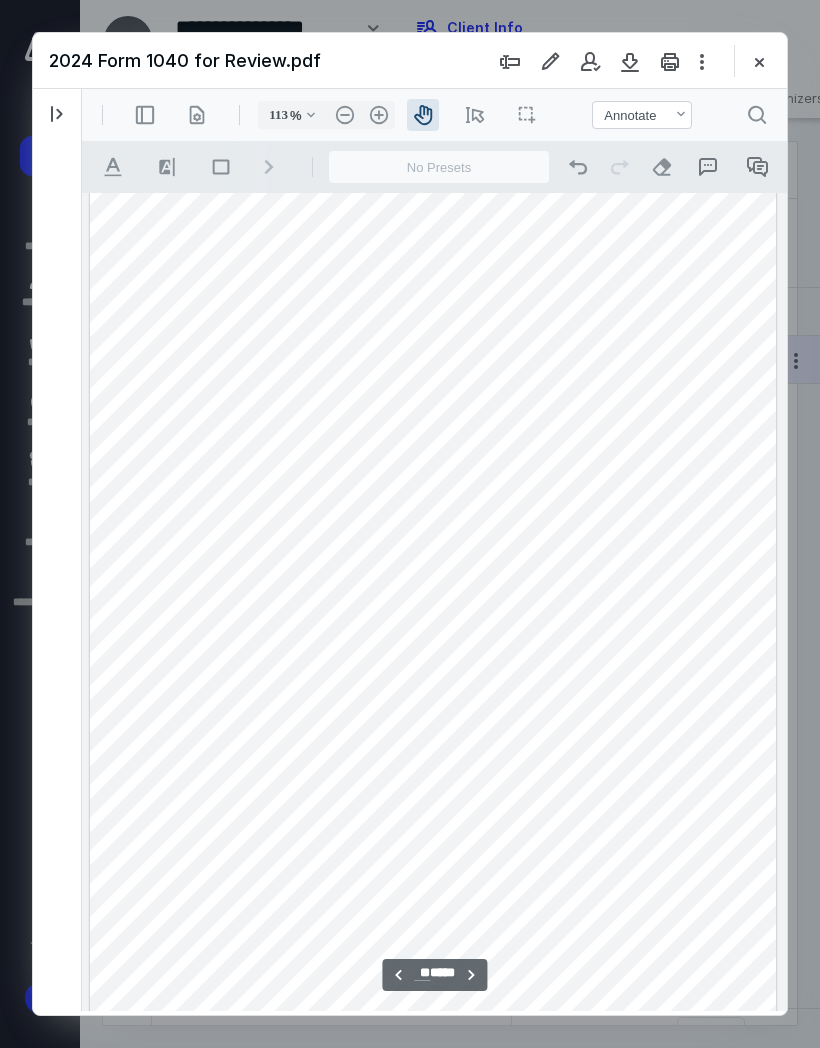 scroll, scrollTop: 9924, scrollLeft: 0, axis: vertical 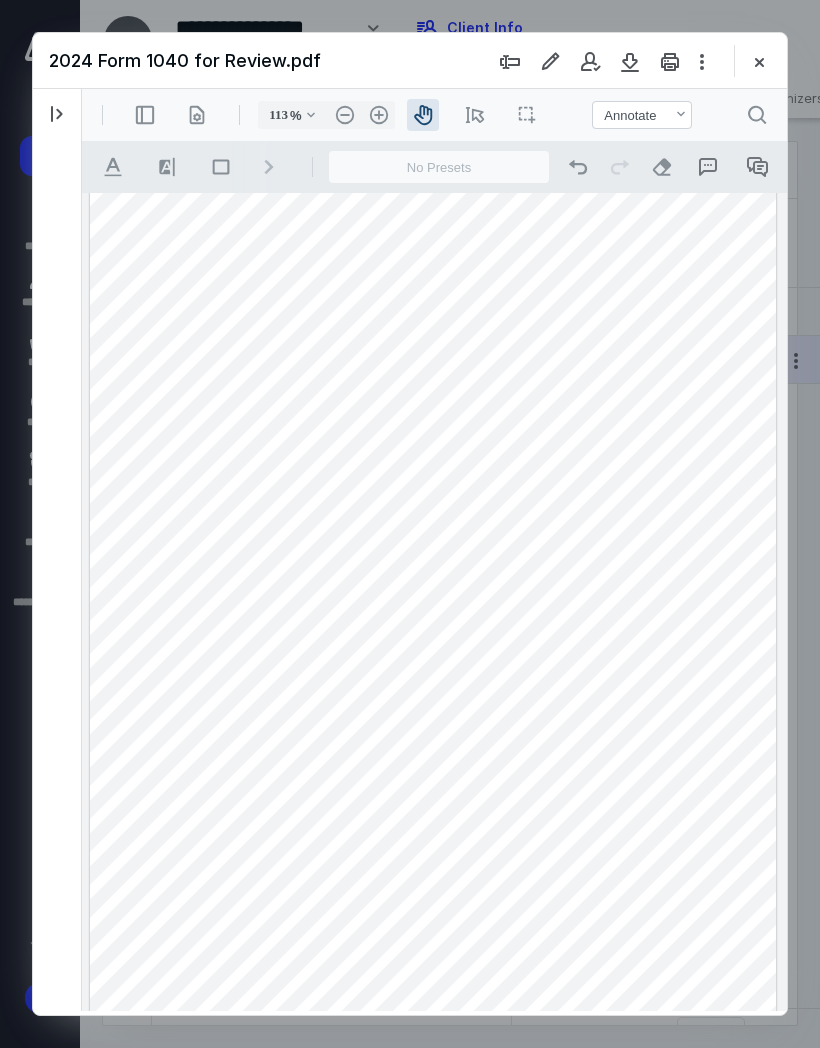 click at bounding box center (759, 61) 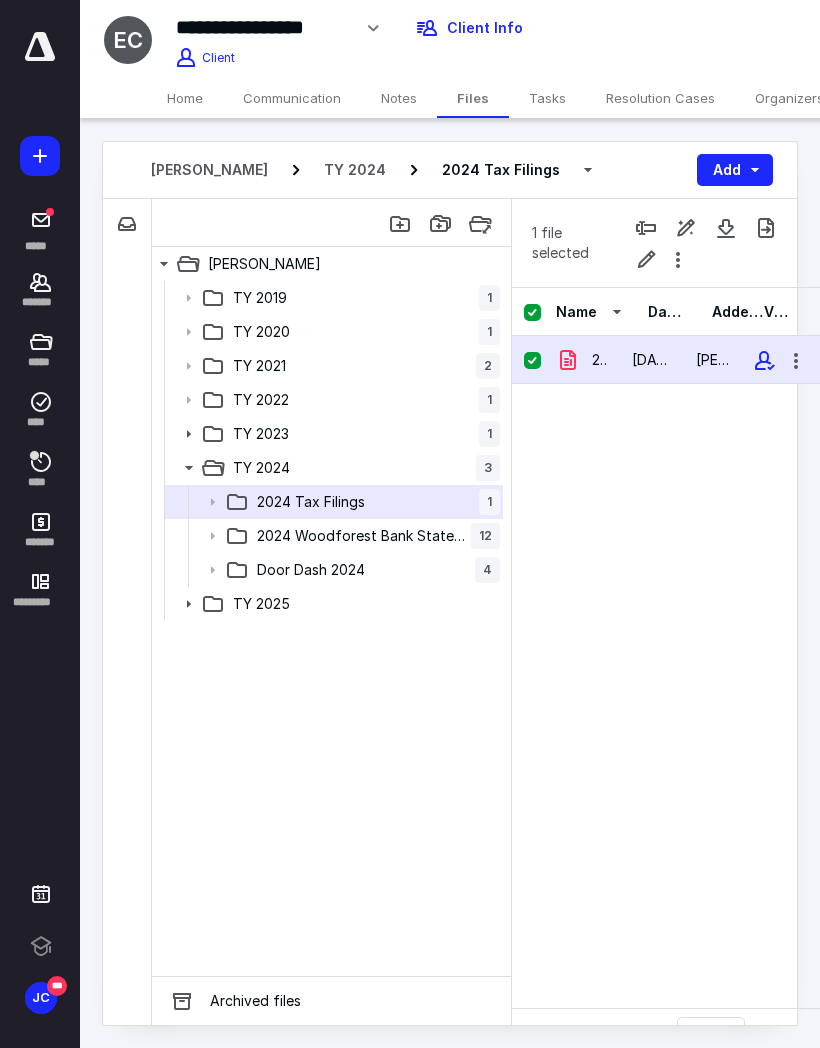 click on "JC" at bounding box center (41, 998) 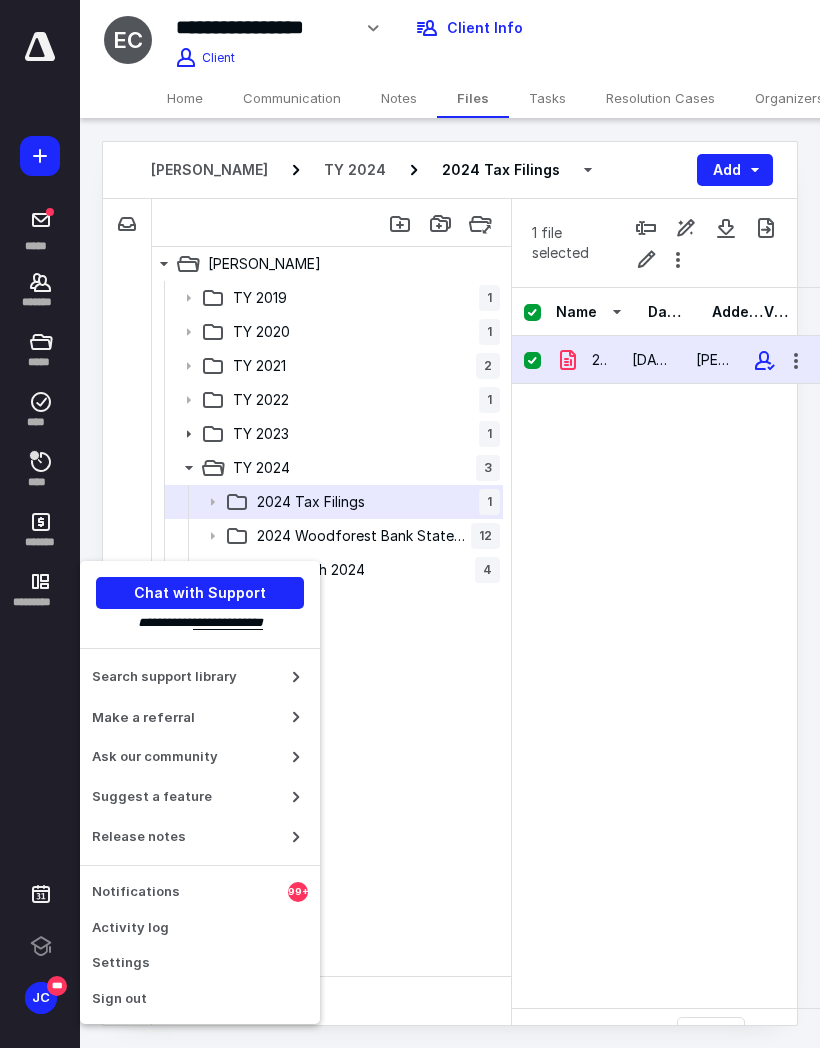 click on "Notifications" at bounding box center [190, 892] 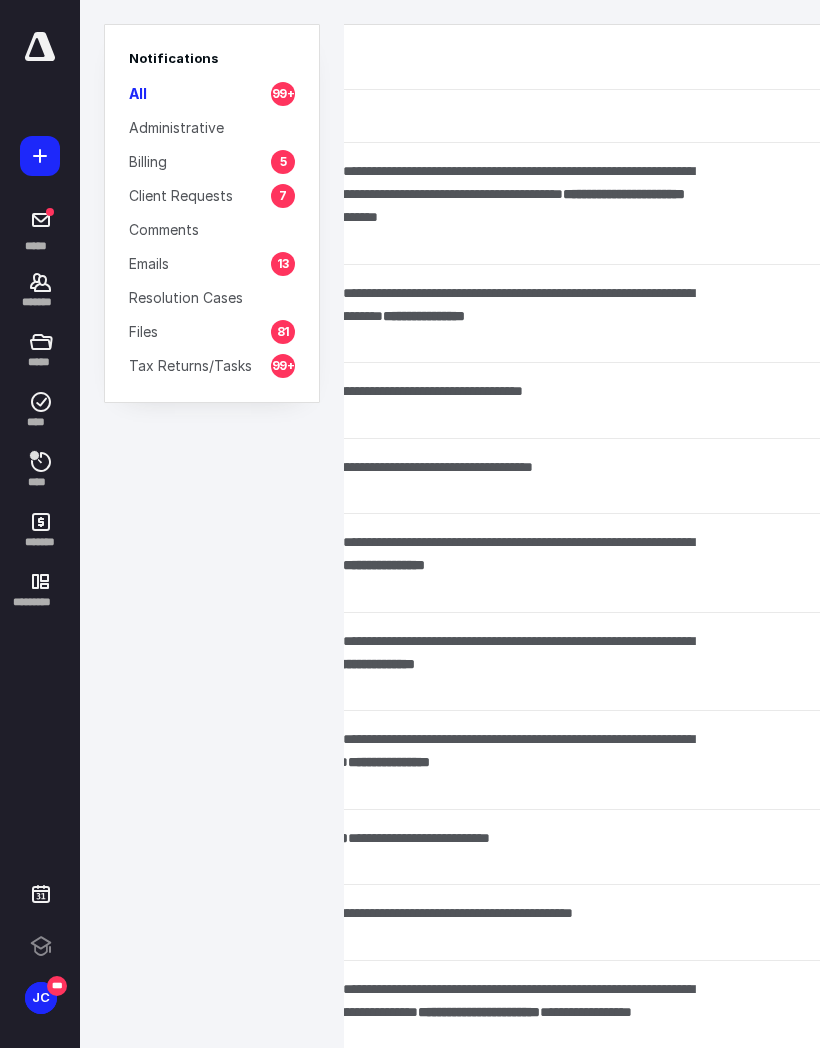 scroll, scrollTop: 0, scrollLeft: 222, axis: horizontal 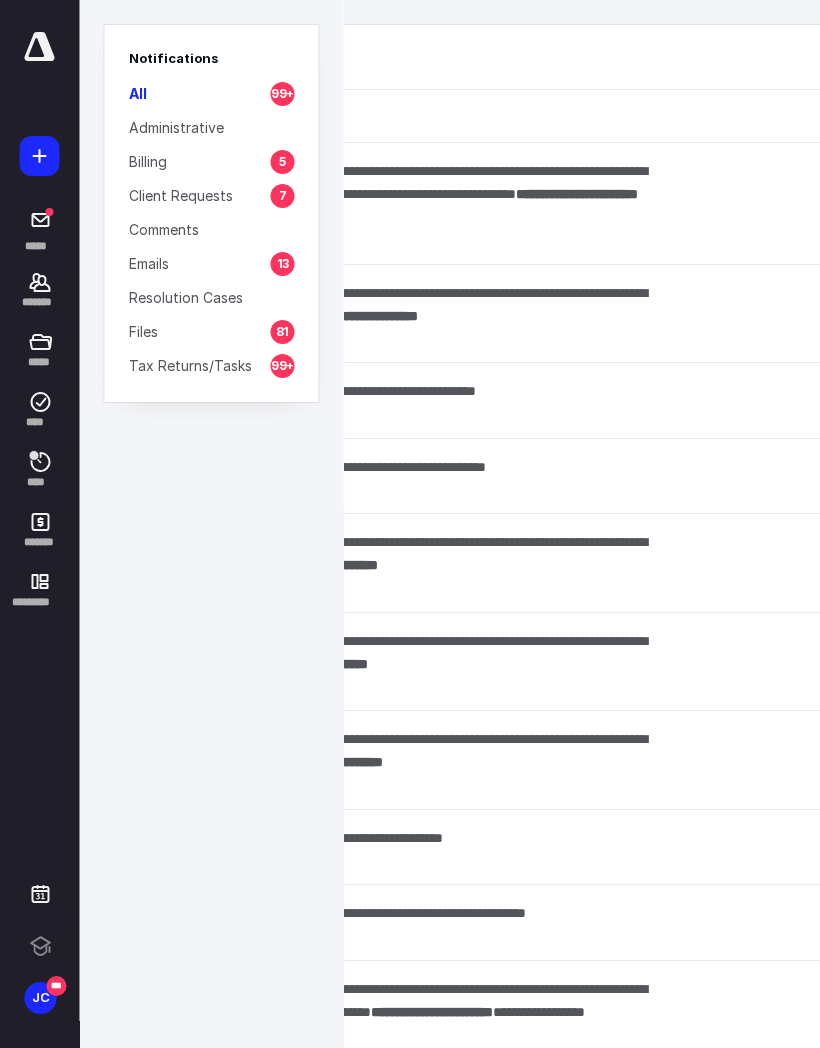 click on "Billing 5" at bounding box center (212, 161) 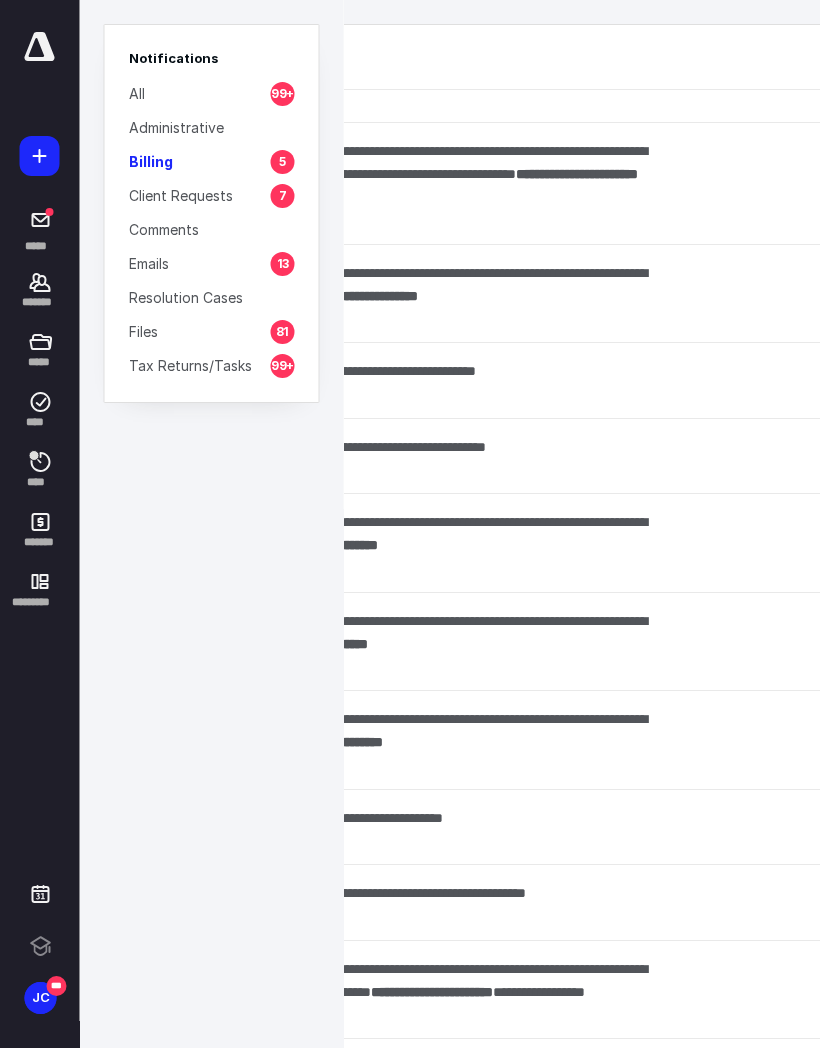 scroll, scrollTop: 0, scrollLeft: 223, axis: horizontal 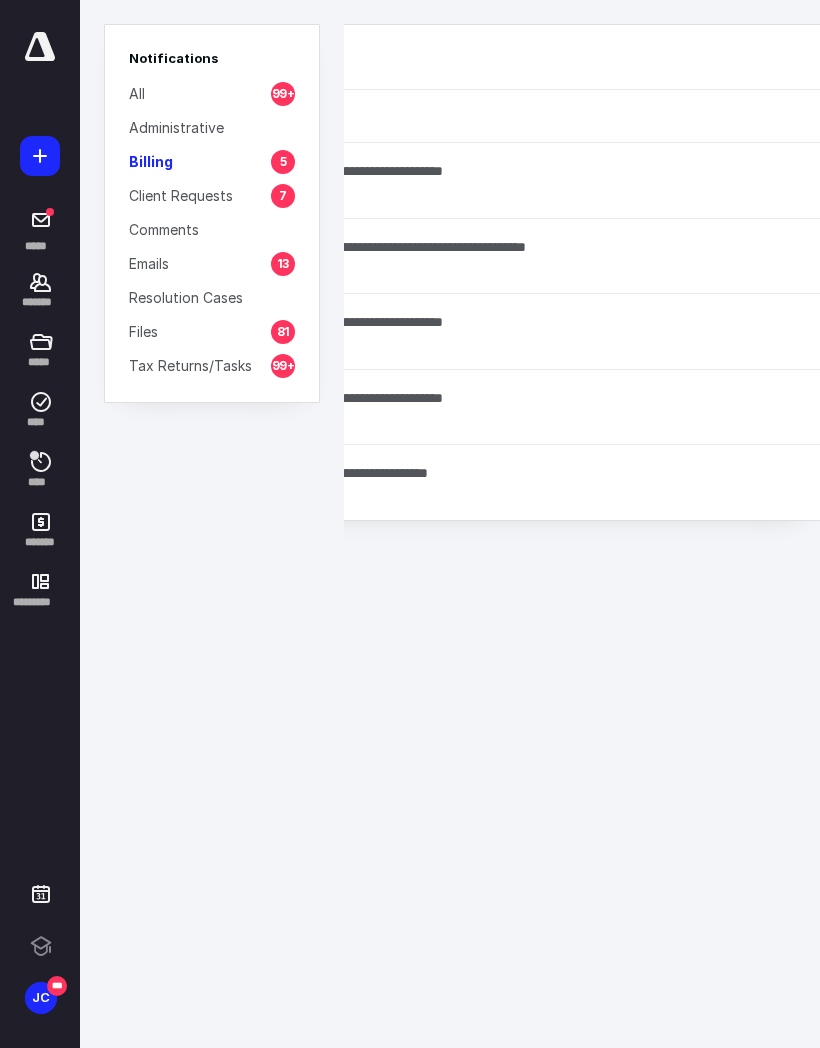click on "**********" at bounding box center (187, 524) 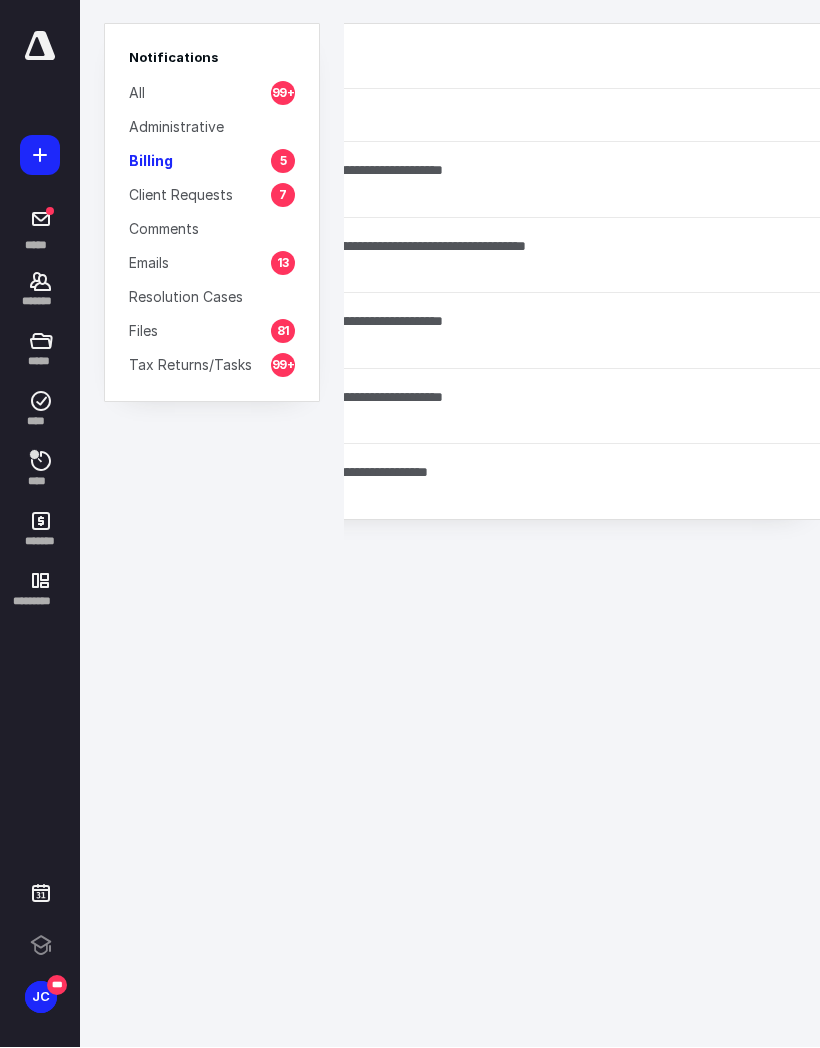 click on "**********" at bounding box center (187, 524) 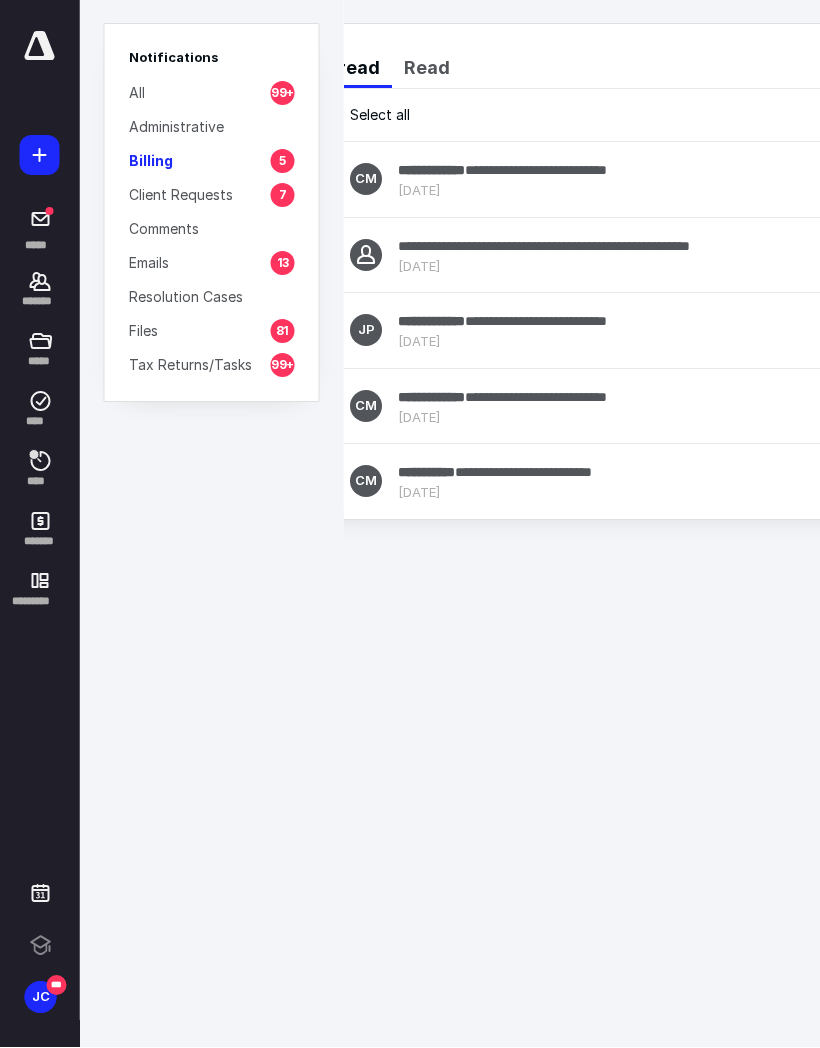 scroll, scrollTop: 0, scrollLeft: 59, axis: horizontal 